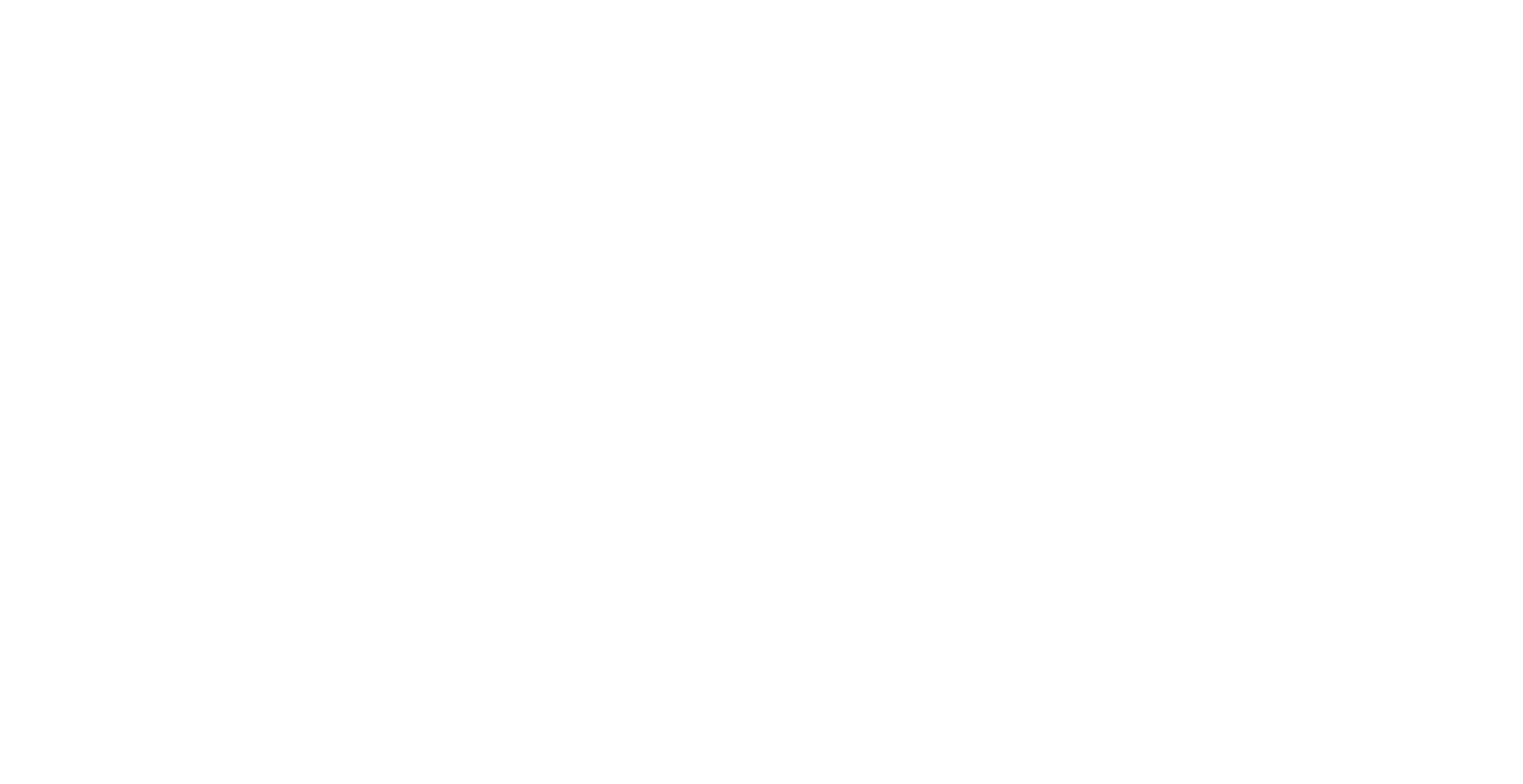 scroll, scrollTop: 0, scrollLeft: 0, axis: both 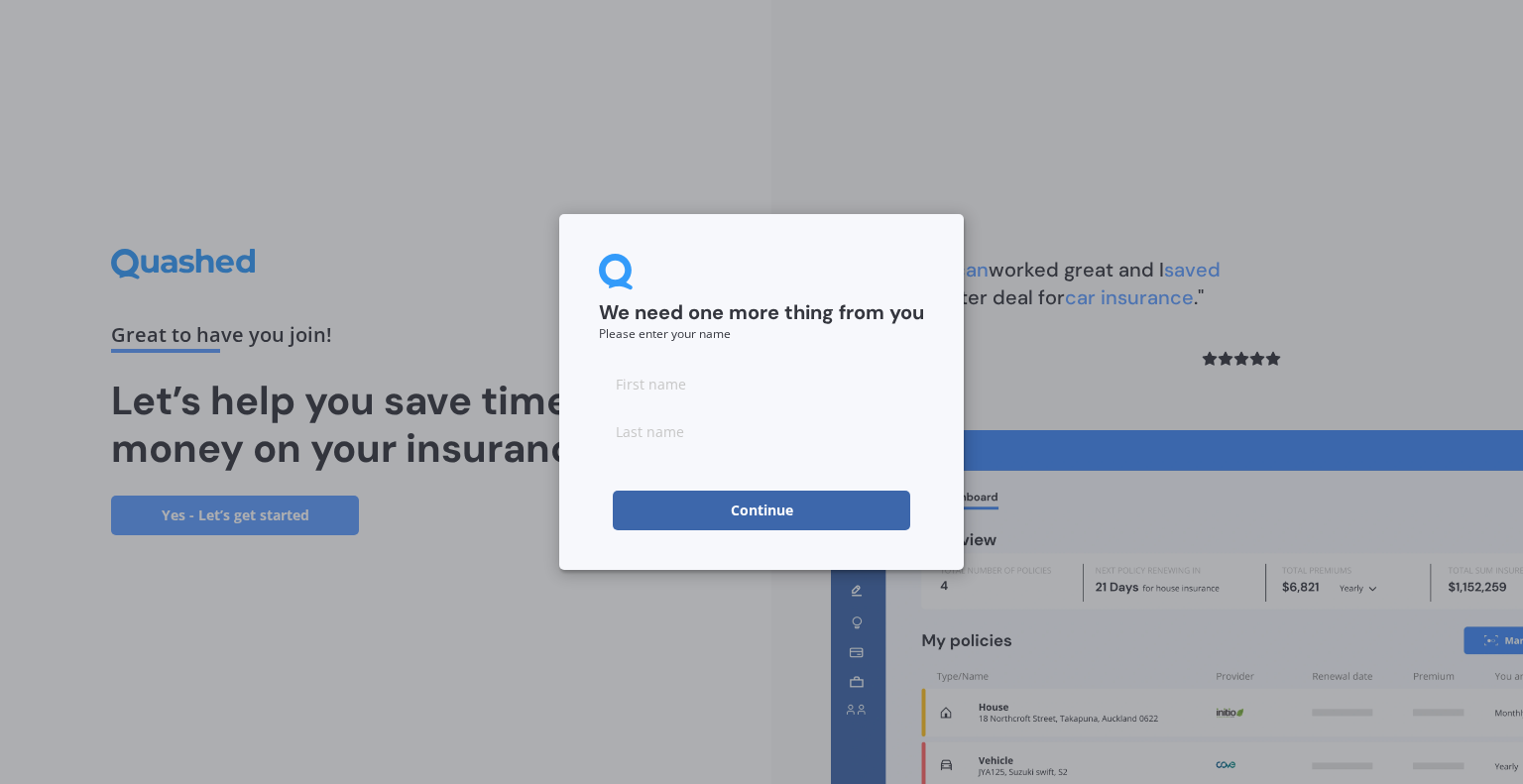 click at bounding box center [762, 384] 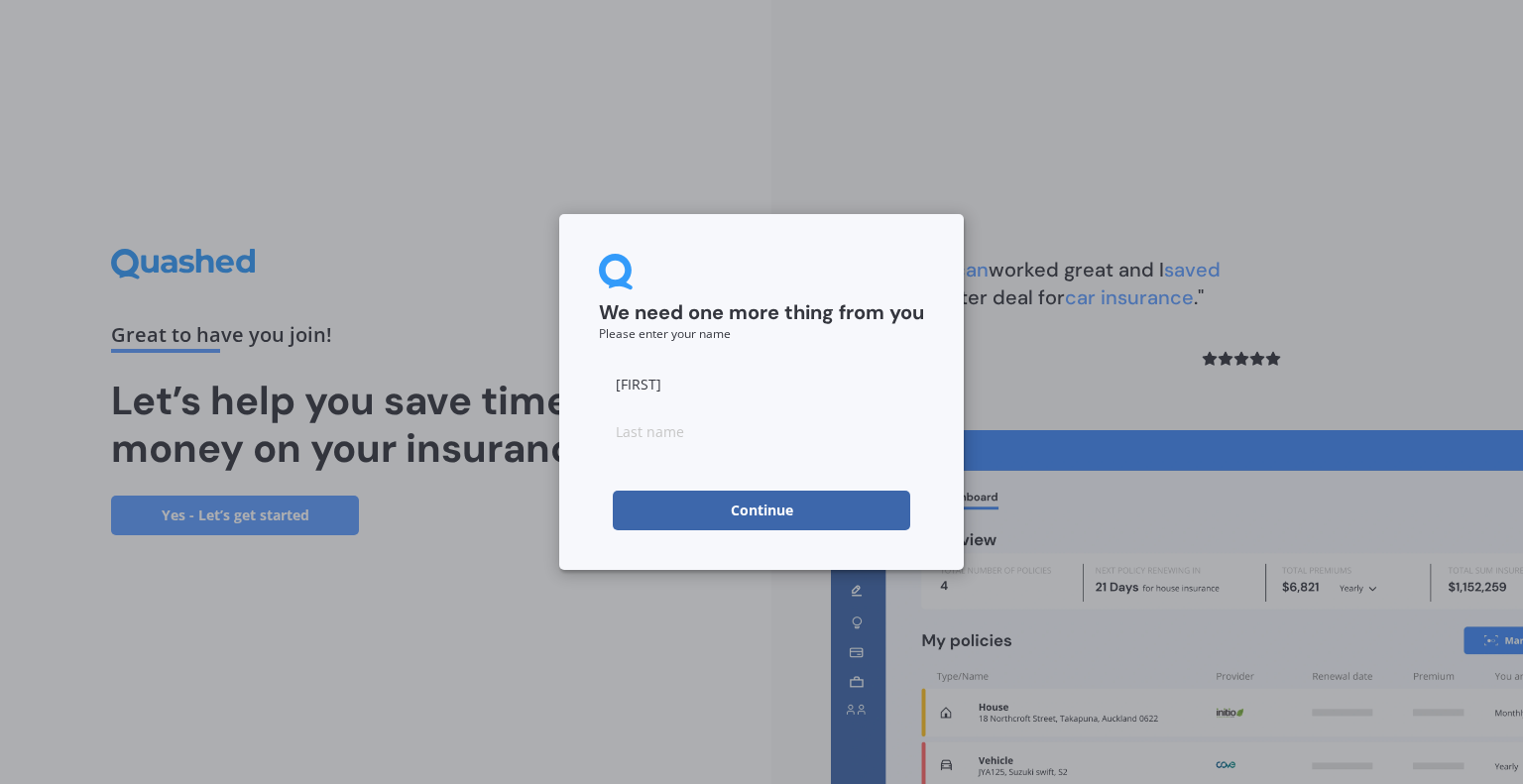 type on "[FIRST]" 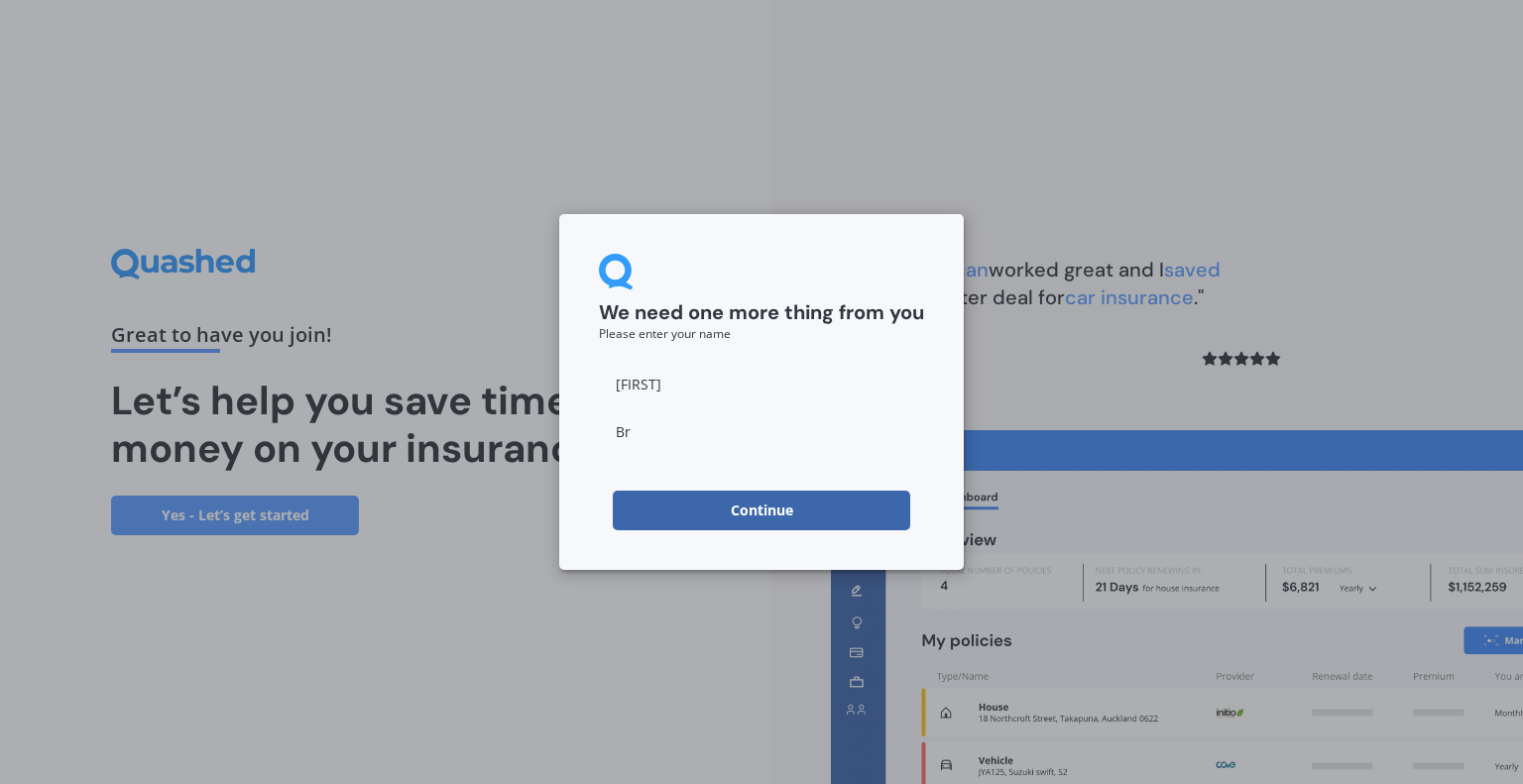 type on "B" 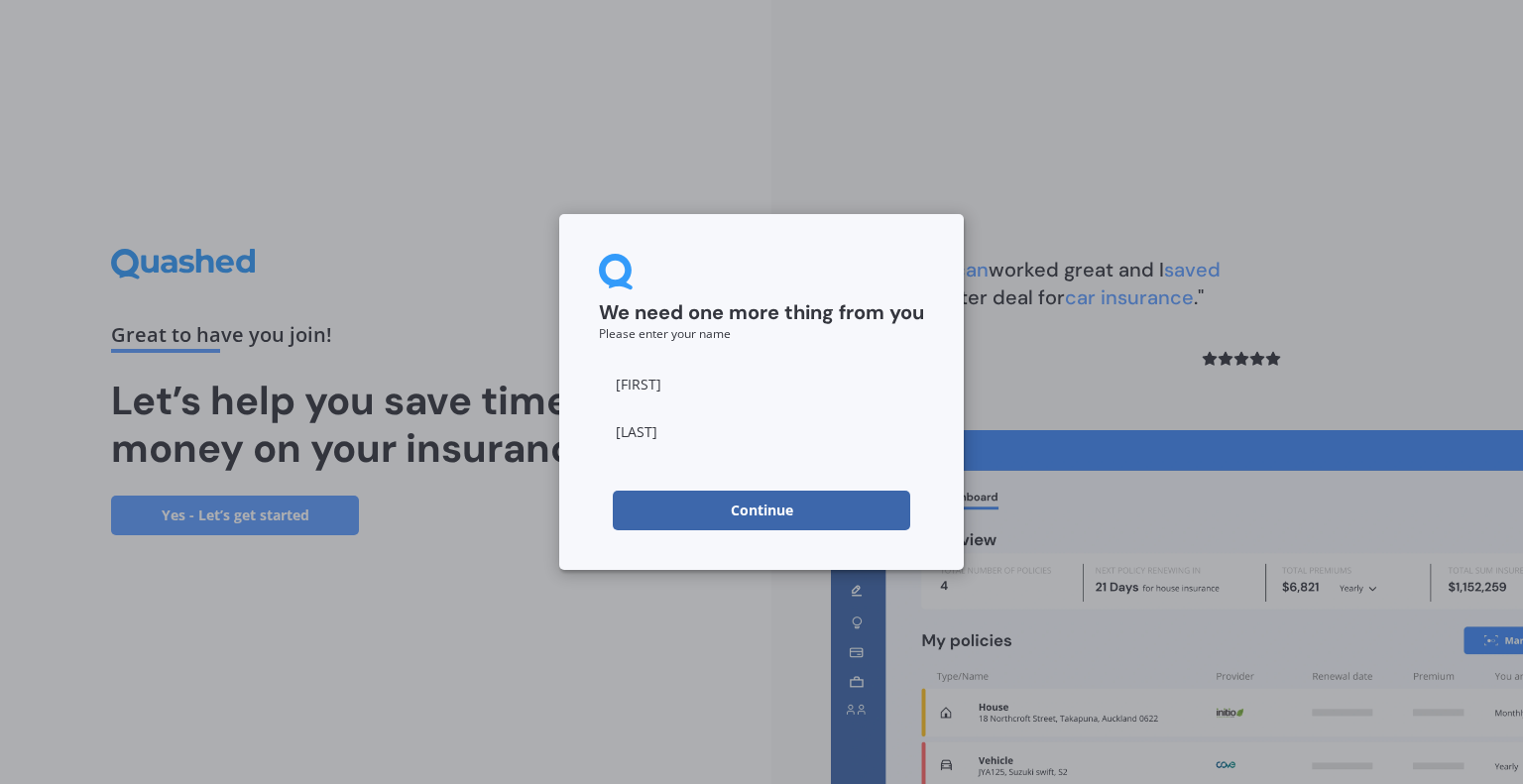type on "[LAST]" 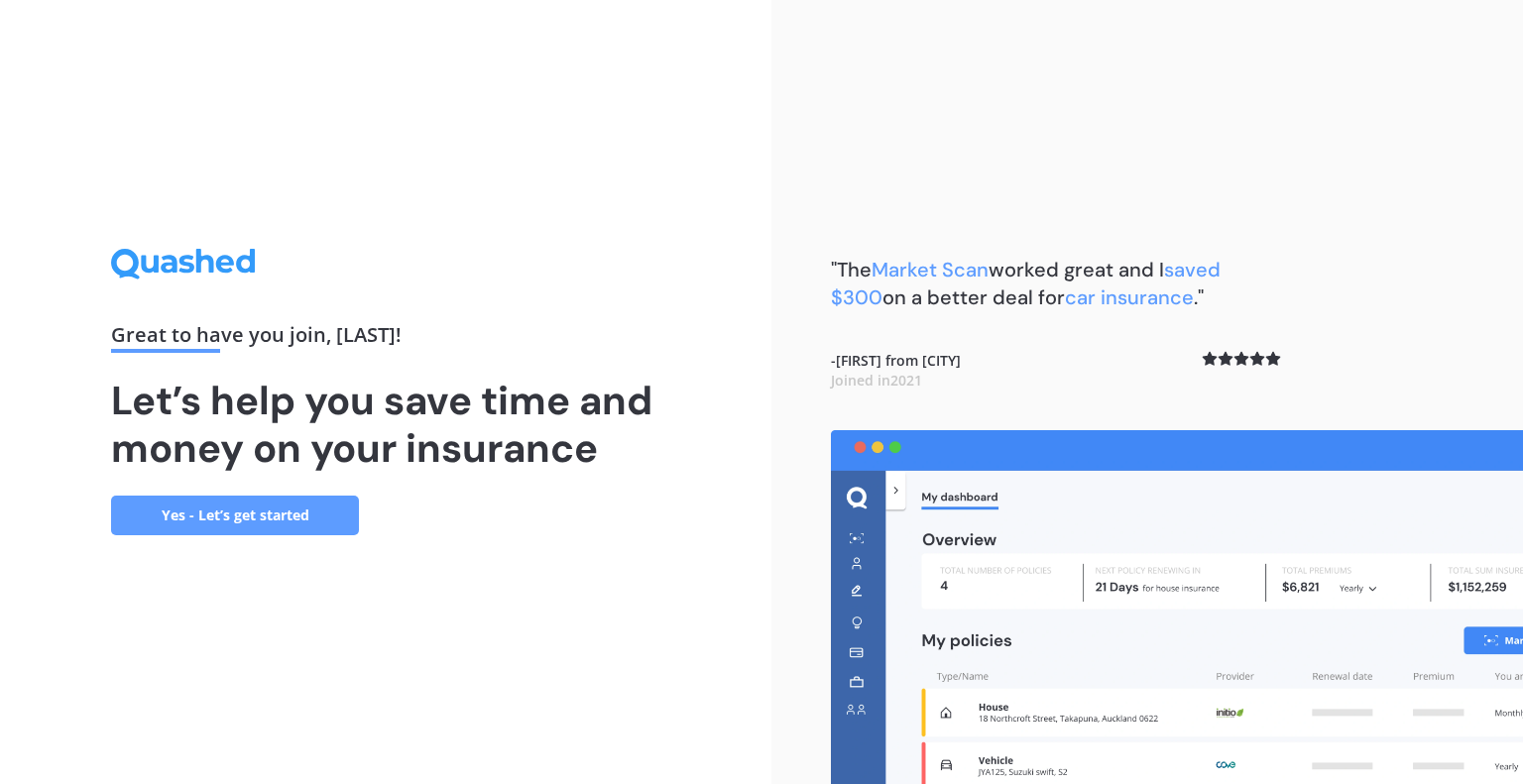 click on "Yes - Let’s get started" at bounding box center (235, 515) 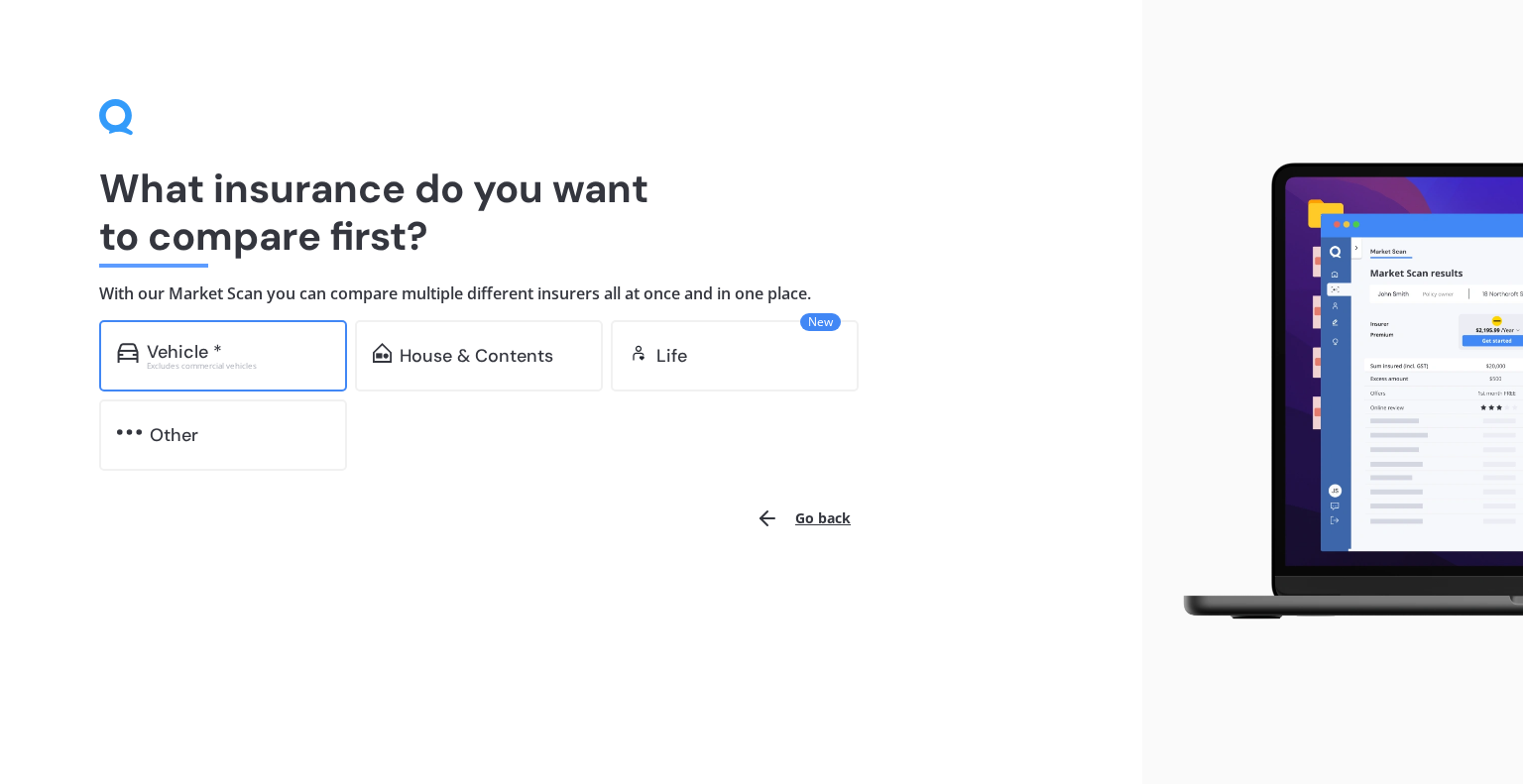 click on "Vehicle *" at bounding box center [184, 352] 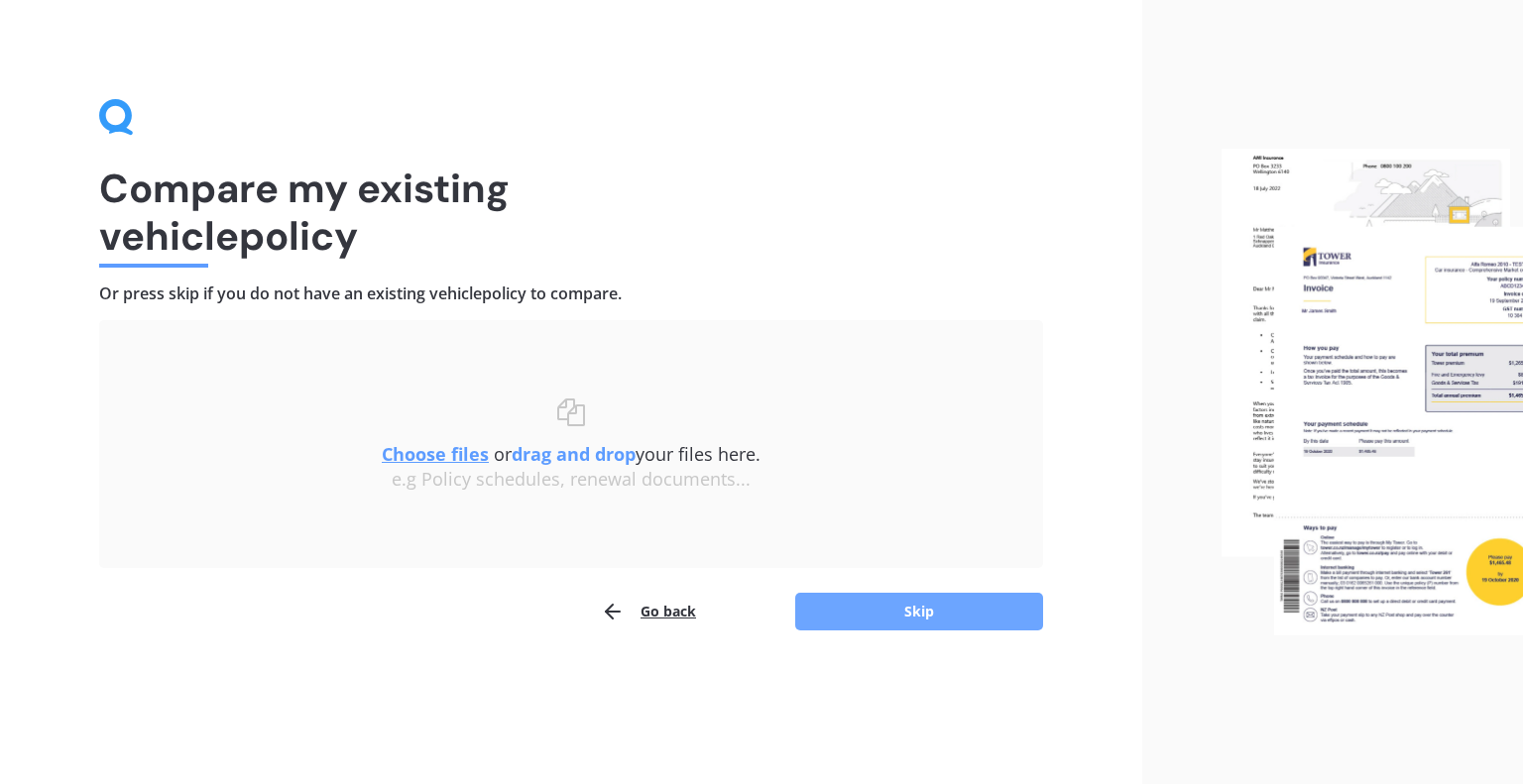 click on "Skip" at bounding box center [919, 612] 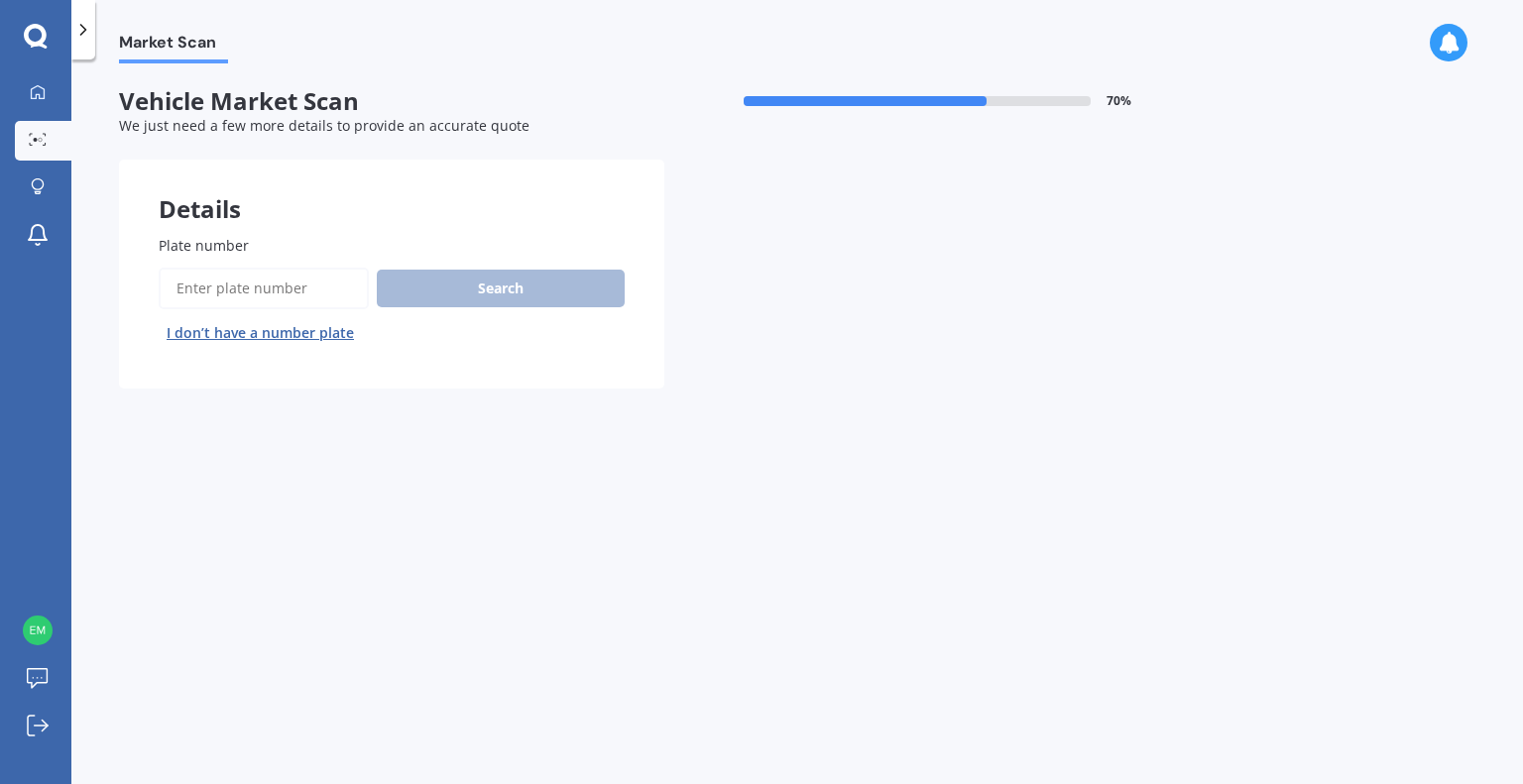 click on "Plate number" at bounding box center (264, 288) 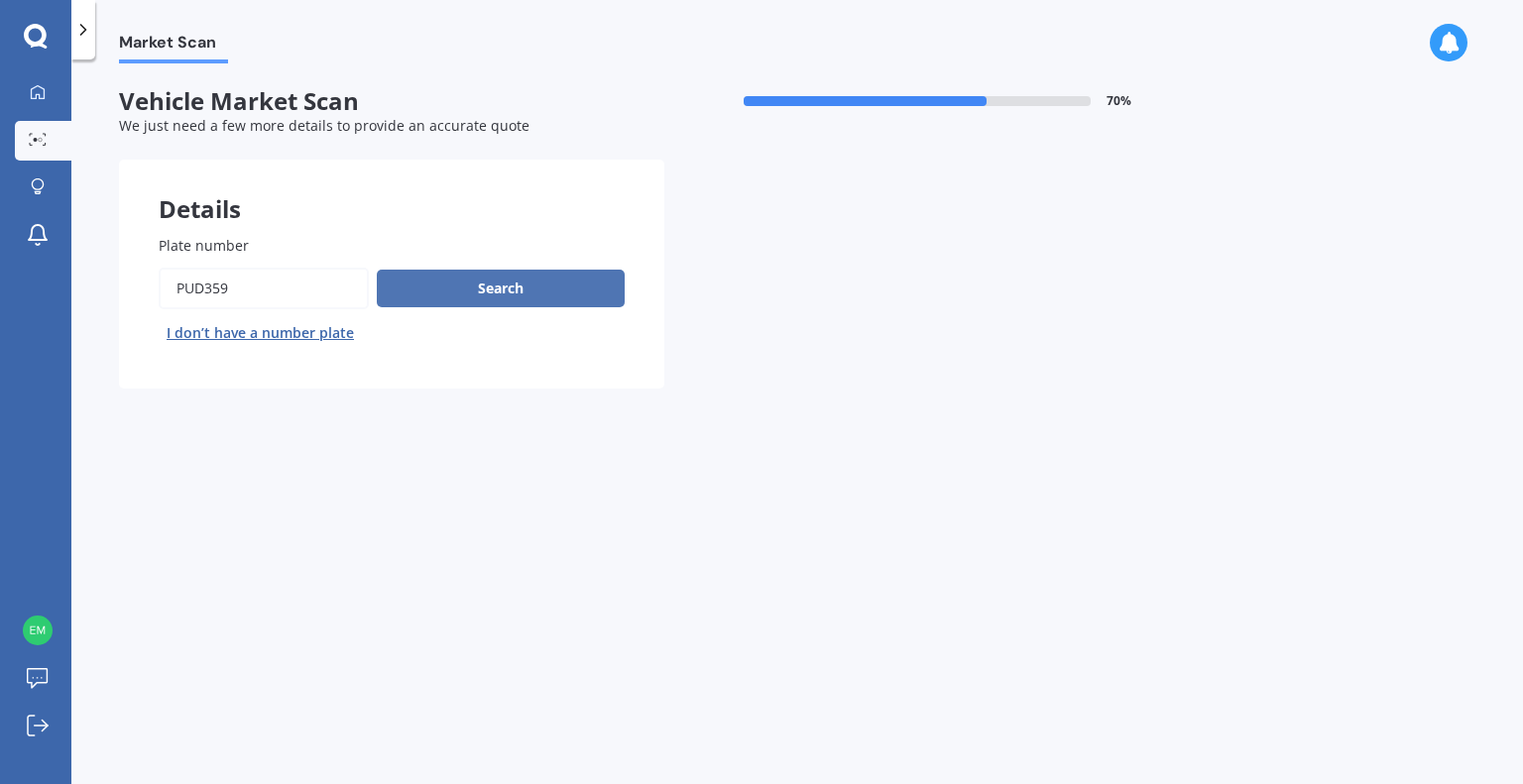 type on "PUD359" 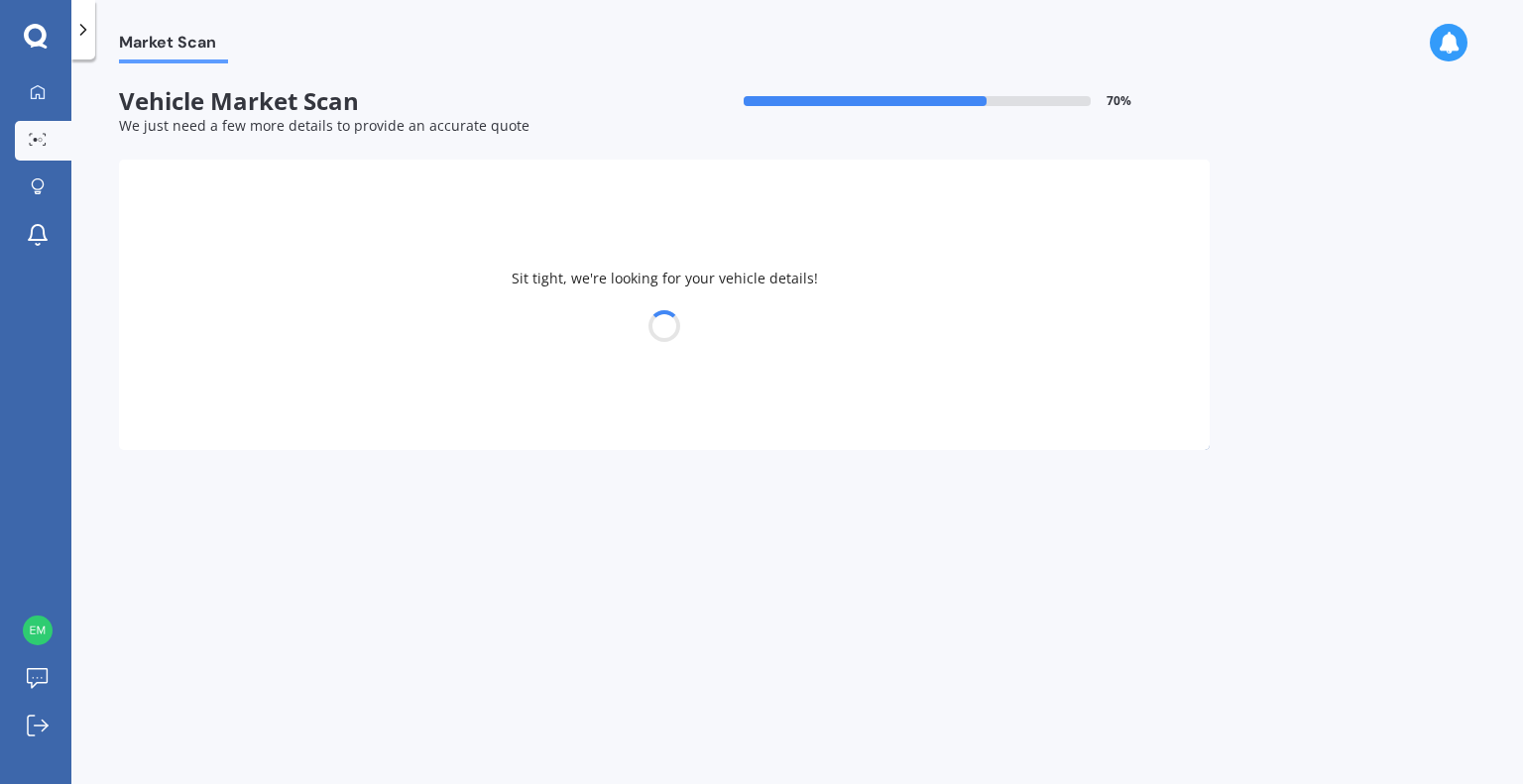 select on "SSANGYONG" 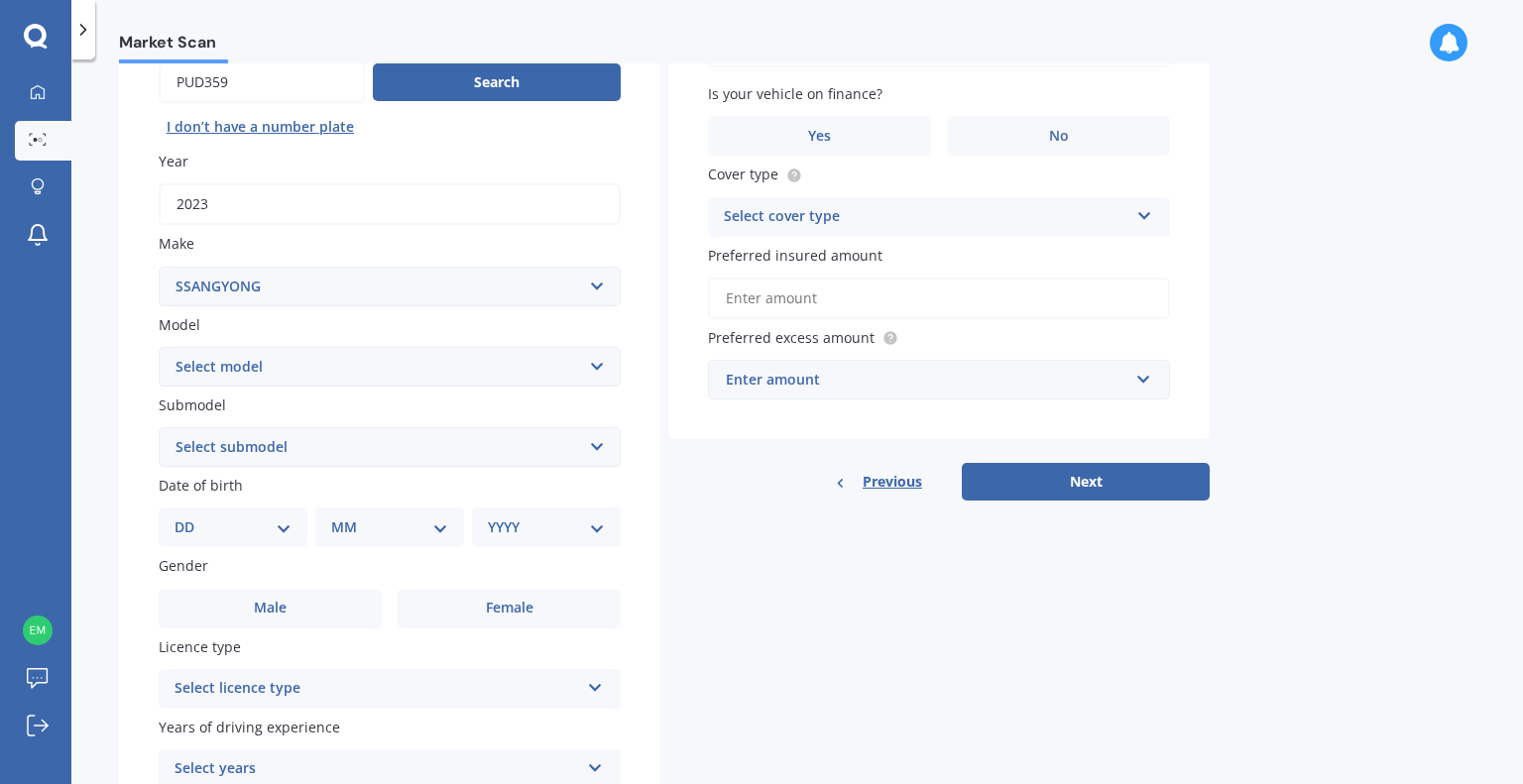 scroll, scrollTop: 184, scrollLeft: 0, axis: vertical 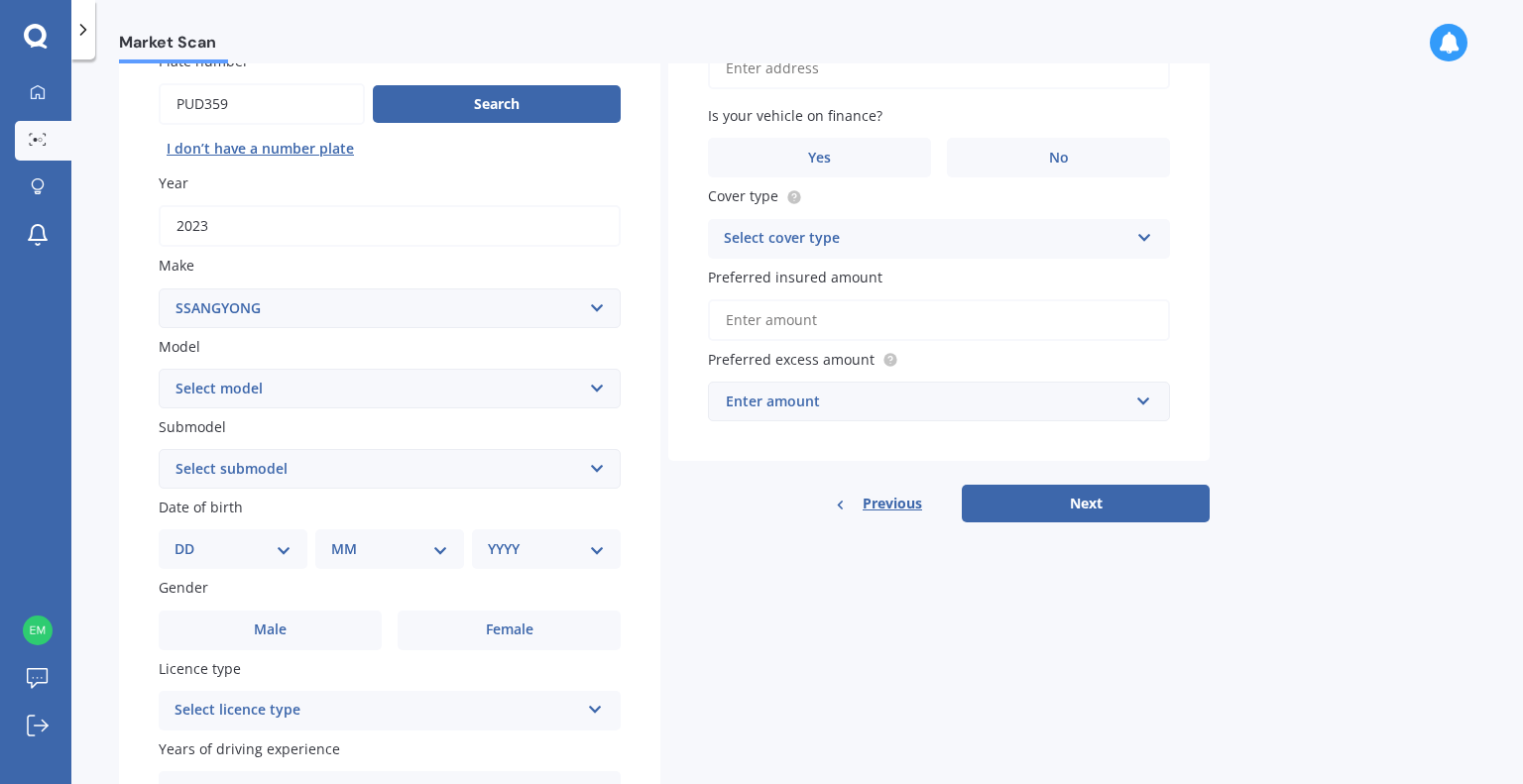 click on "Select submodel (All other) 2 Sport 2 SPR Diesel Petrol SPR Teammate W Saddle W Sport W SPR" at bounding box center (390, 469) 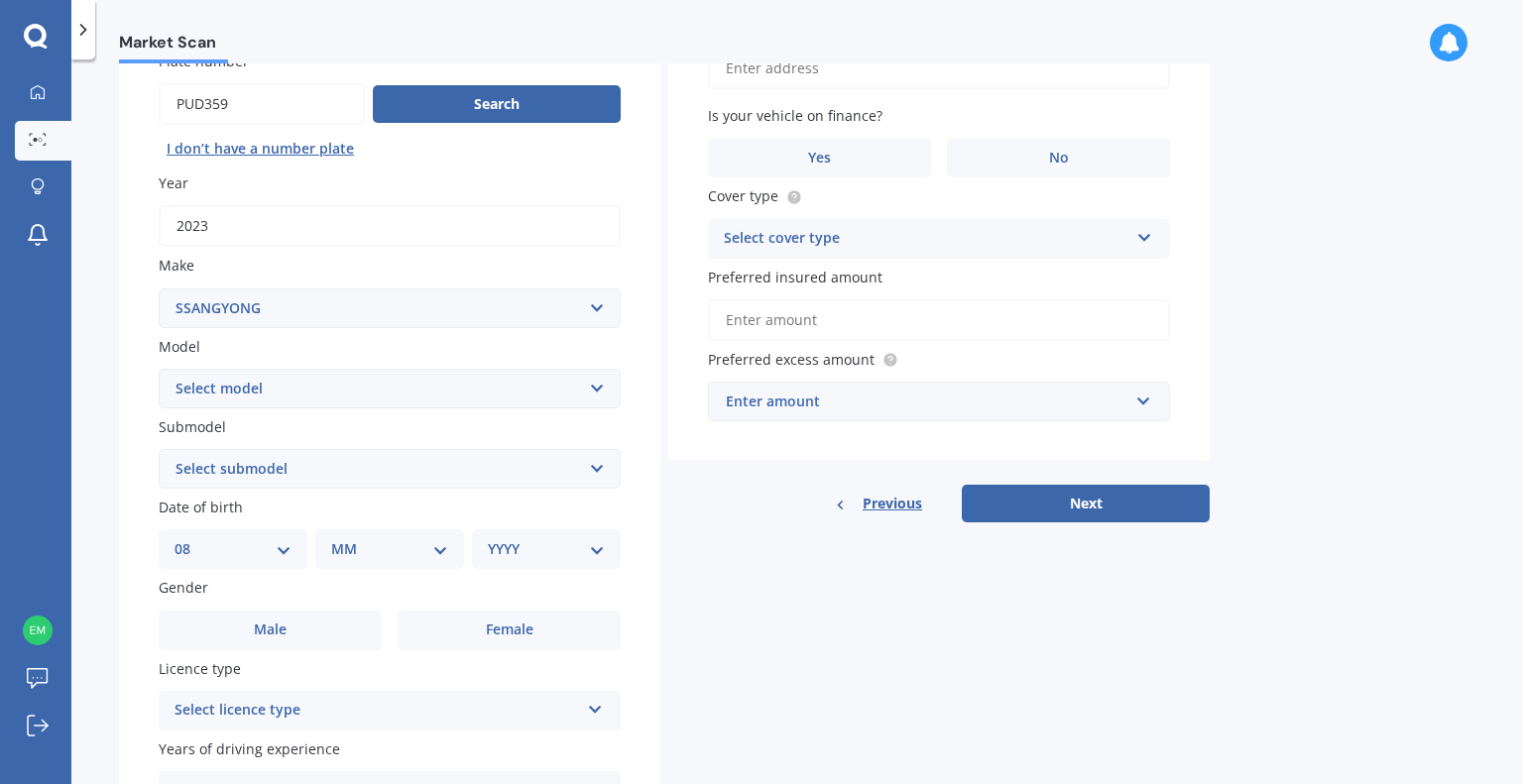 click on "DD 01 02 03 04 05 06 07 08 09 10 11 12 13 14 15 16 17 18 19 20 21 22 23 24 25 26 27 28 29 30 31" at bounding box center [233, 549] 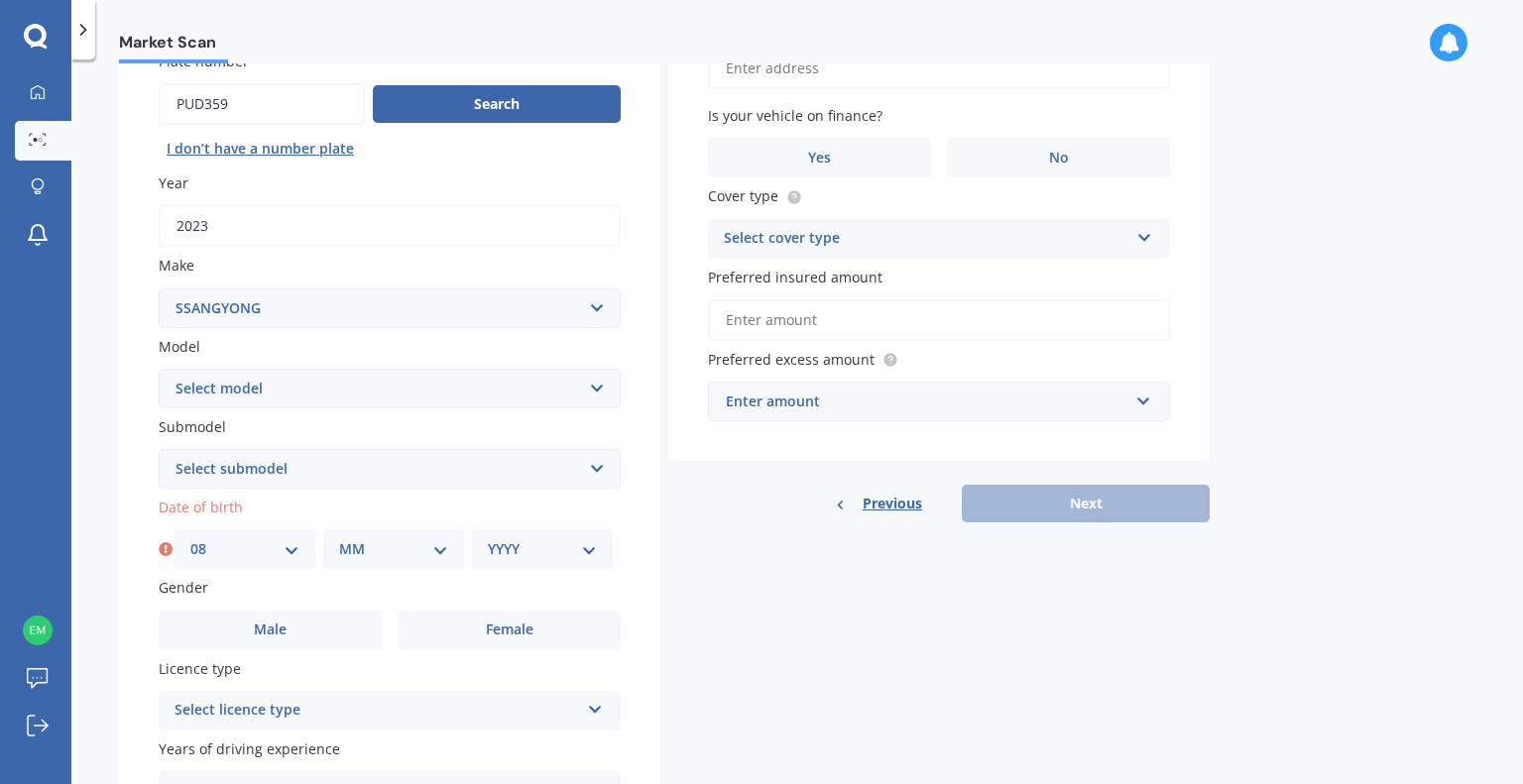 click on "MM 01 02 03 04 05 06 07 08 09 10 11 12" at bounding box center [394, 549] 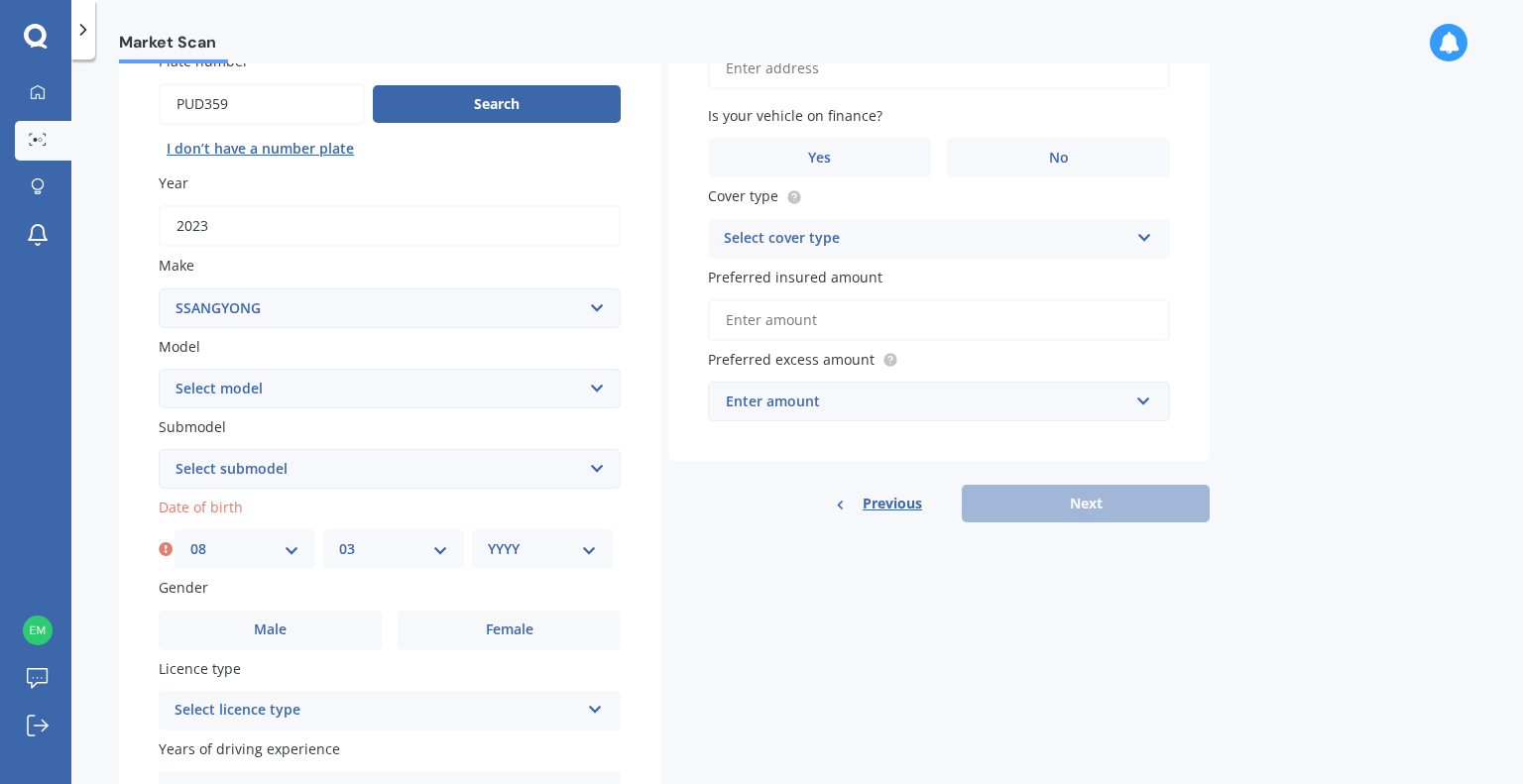 click on "MM 01 02 03 04 05 06 07 08 09 10 11 12" at bounding box center (394, 549) 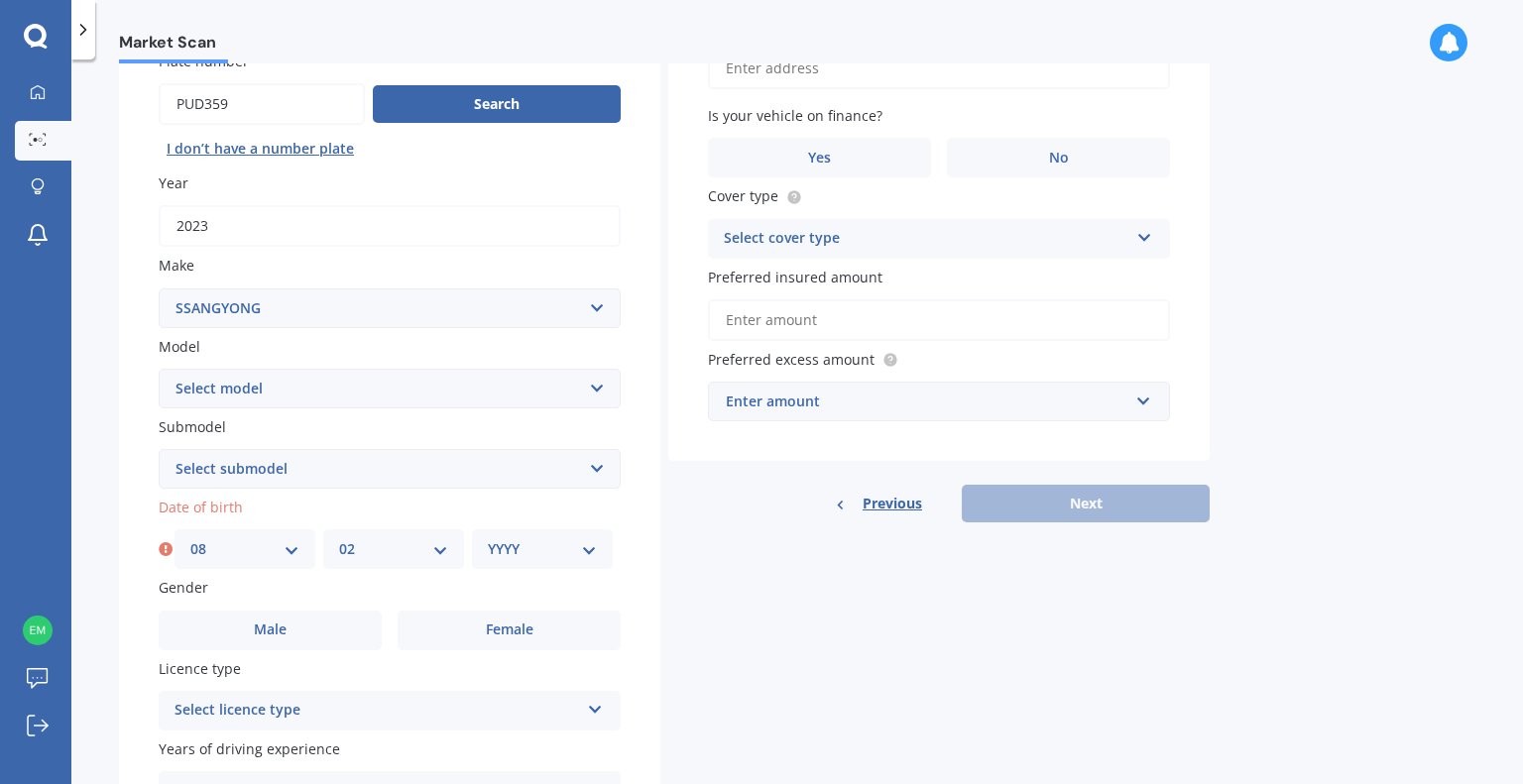 click on "MM 01 02 03 04 05 06 07 08 09 10 11 12" at bounding box center (394, 549) 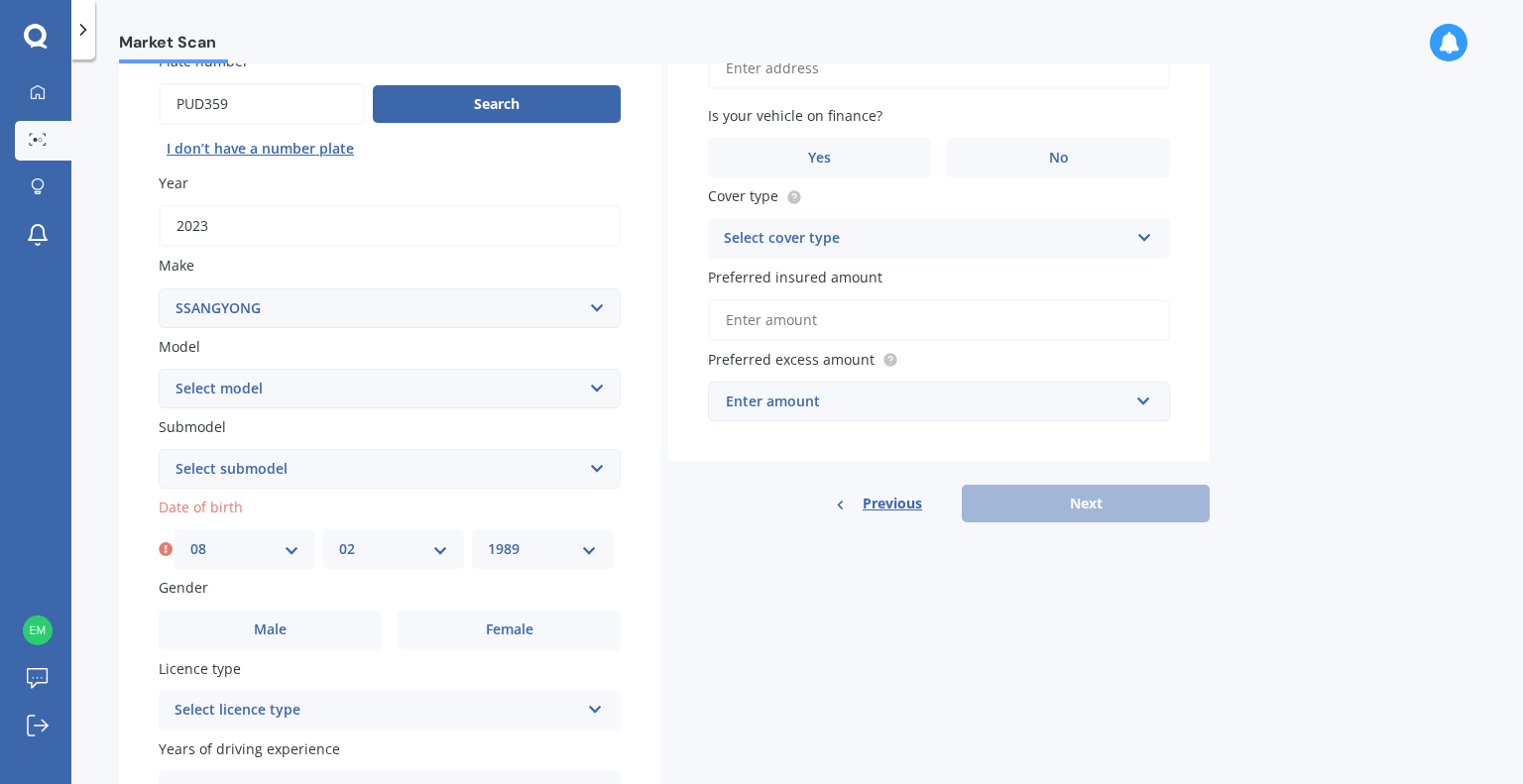 click on "YYYY 2025 2024 2023 2022 2021 2020 2019 2018 2017 2016 2015 2014 2013 2012 2011 2010 2009 2008 2007 2006 2005 2004 2003 2002 2001 2000 1999 1998 1997 1996 1995 1994 1993 1992 1991 1990 1989 1988 1987 1986 1985 1984 1983 1982 1981 1980 1979 1978 1977 1976 1975 1974 1973 1972 1971 1970 1969 1968 1967 1966 1965 1964 1963 1962 1961 1960 1959 1958 1957 1956 1955 1954 1953 1952 1951 1950 1949 1948 1947 1946 1945 1944 1943 1942 1941 1940 1939 1938 1937 1936 1935 1934 1933 1932 1931 1930 1929 1928 1927 1926" at bounding box center [542, 549] 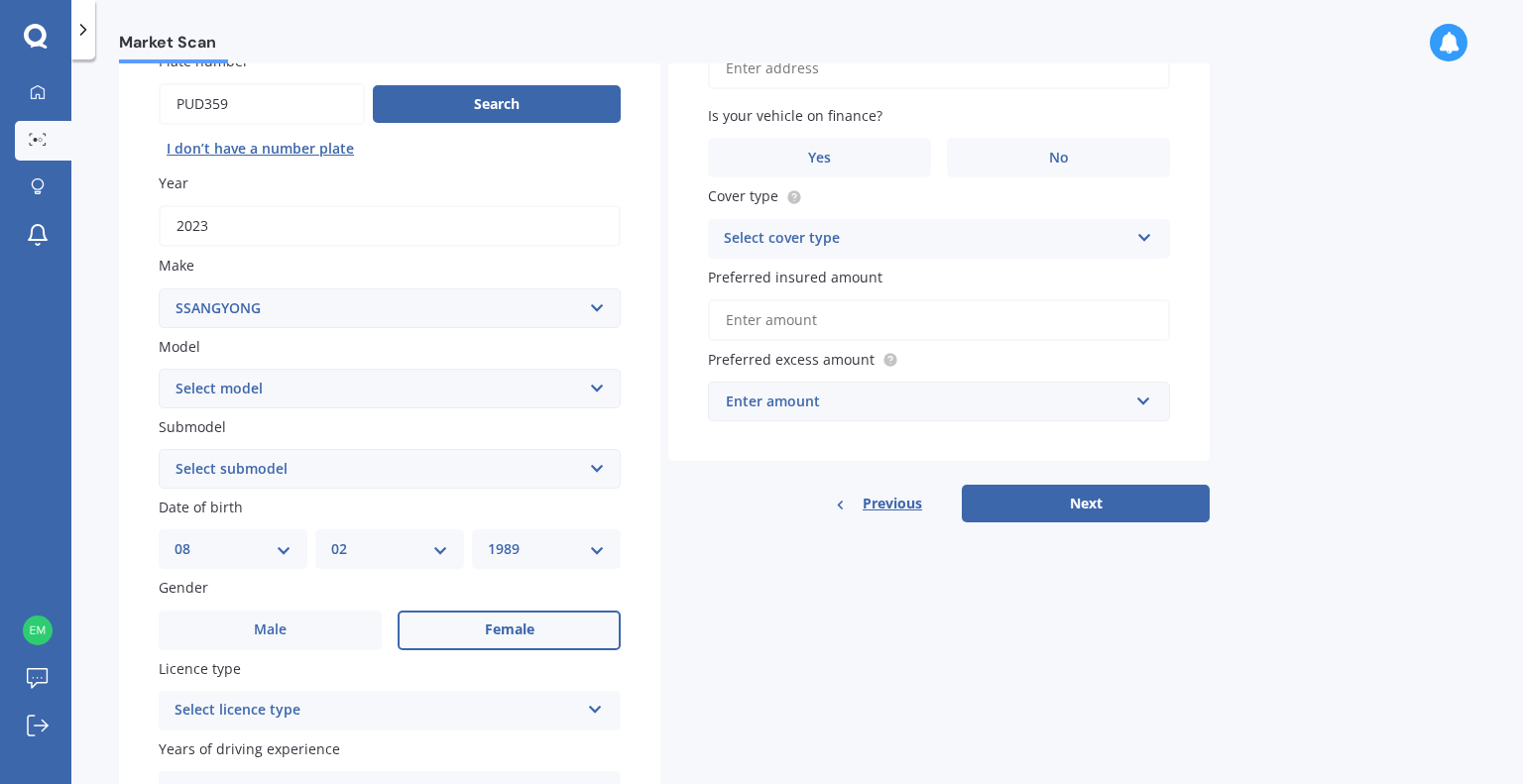 click on "Female" at bounding box center [509, 630] 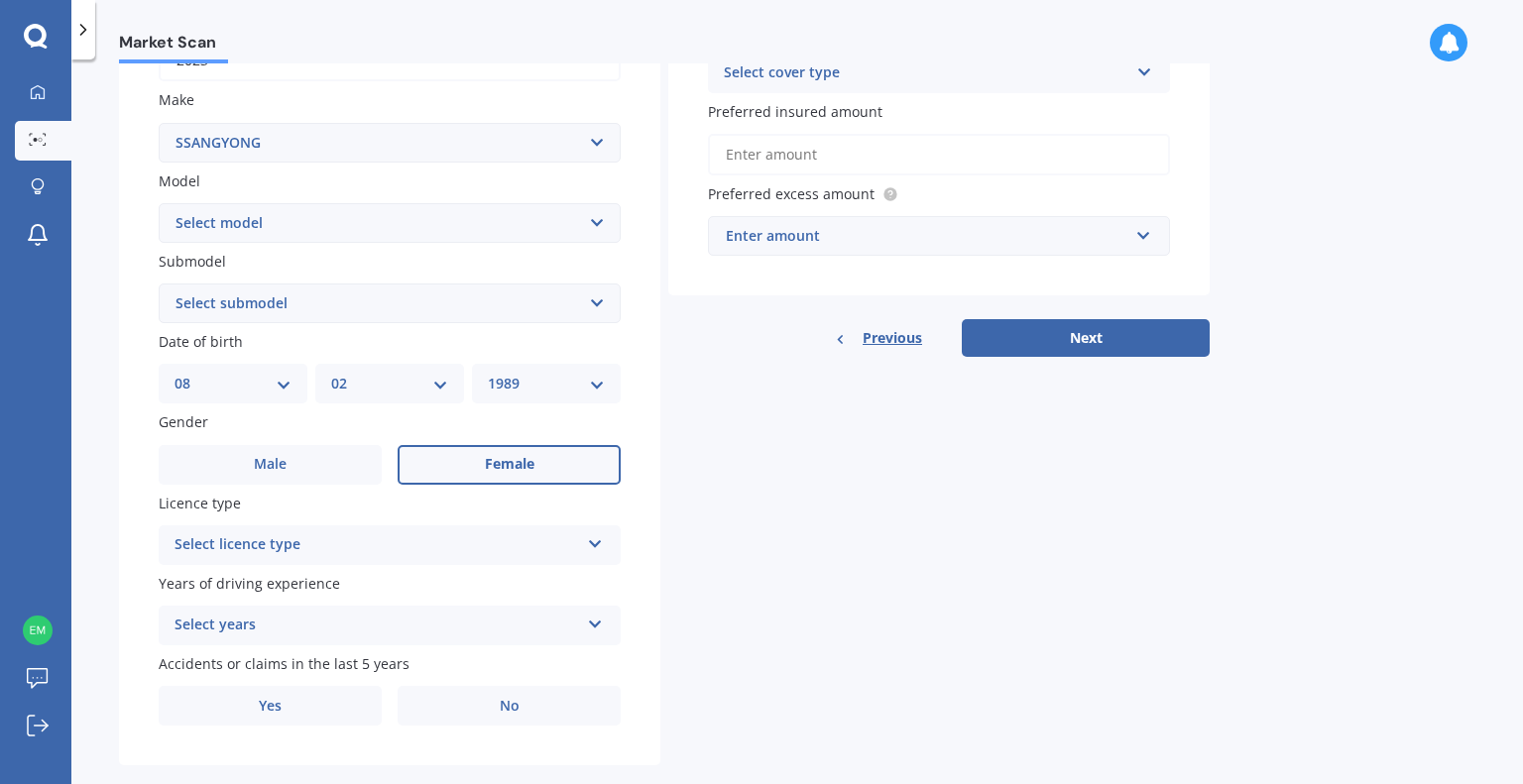 scroll, scrollTop: 383, scrollLeft: 0, axis: vertical 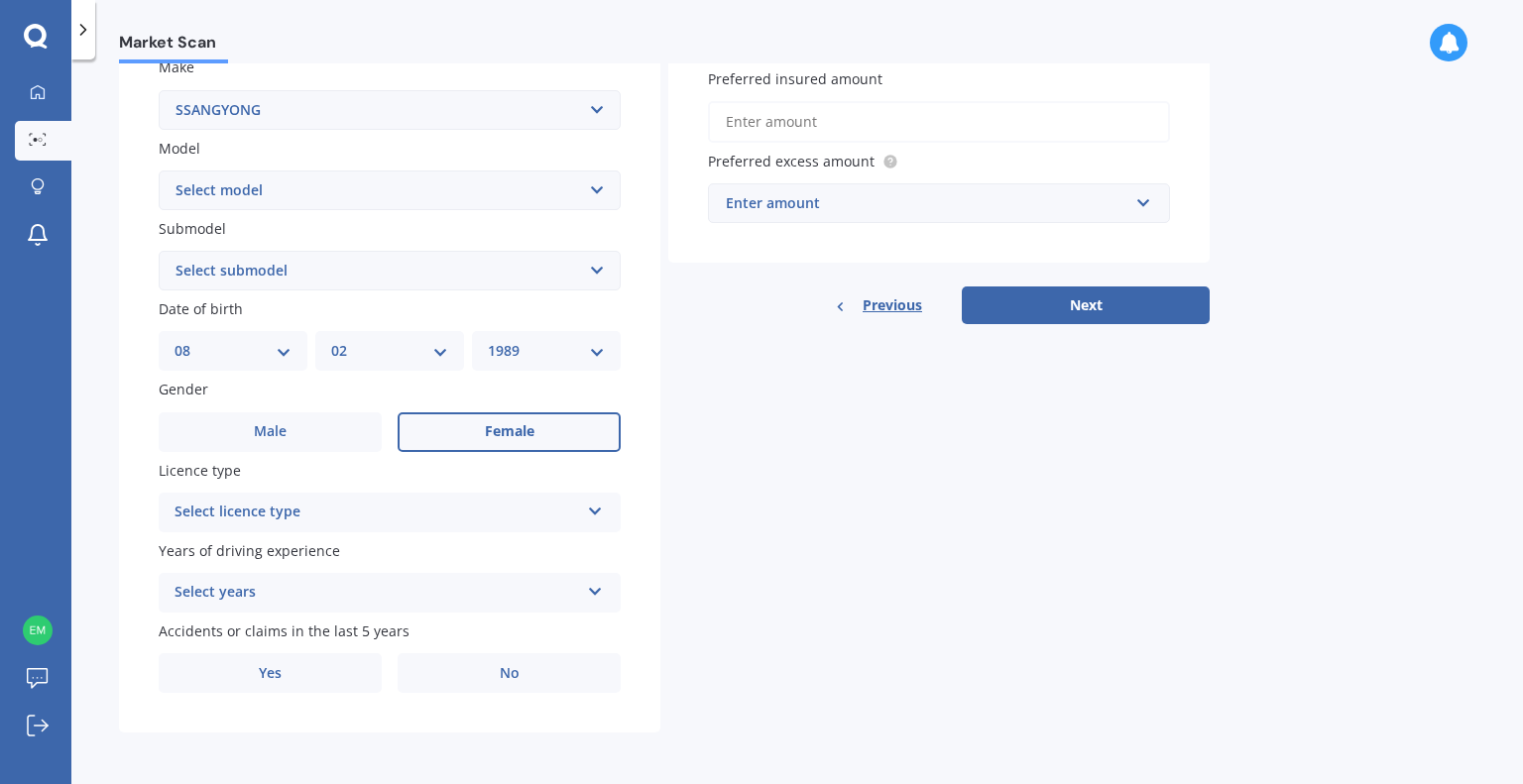 click on "Select licence type" at bounding box center [377, 512] 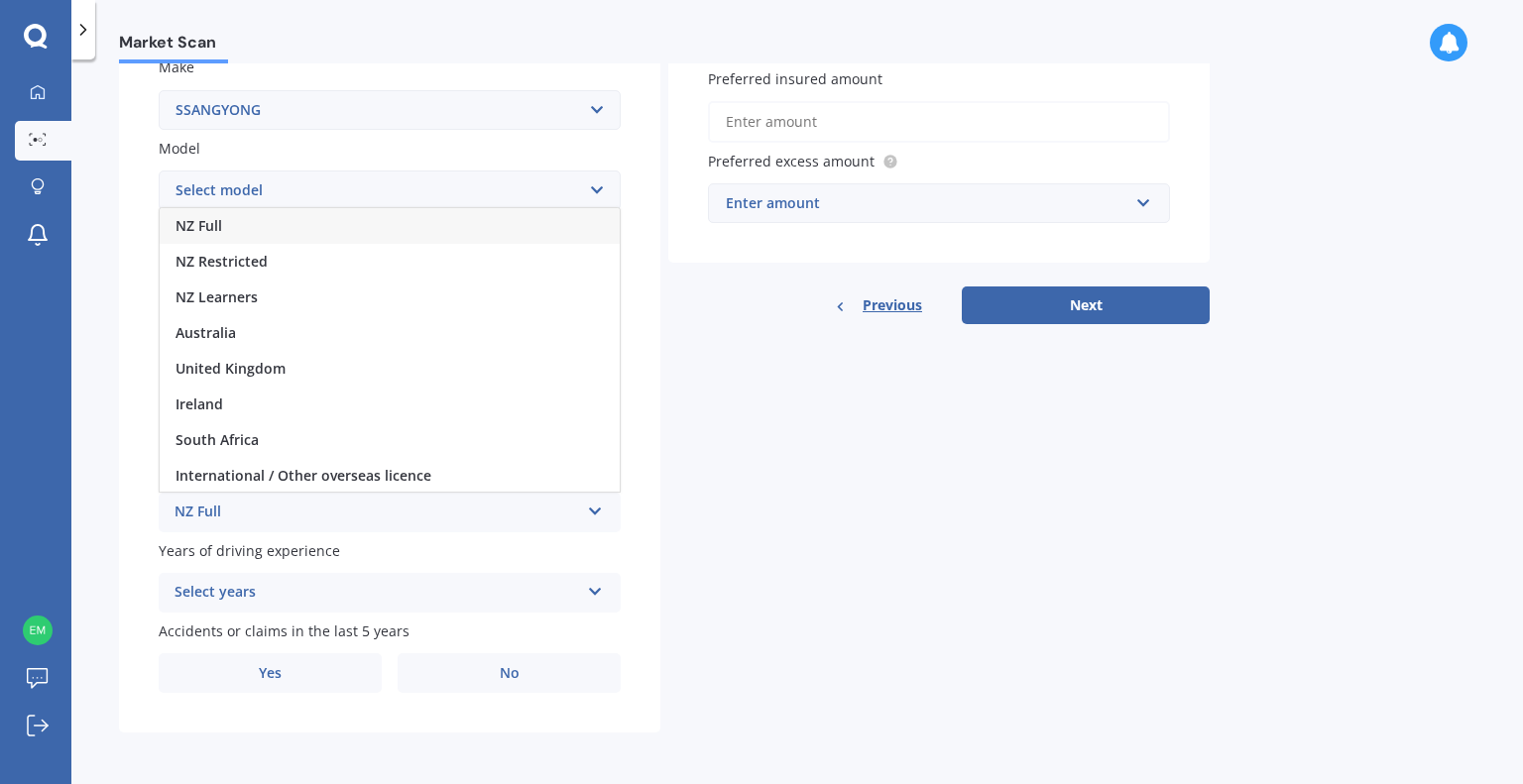 click on "NZ Full" at bounding box center (377, 512) 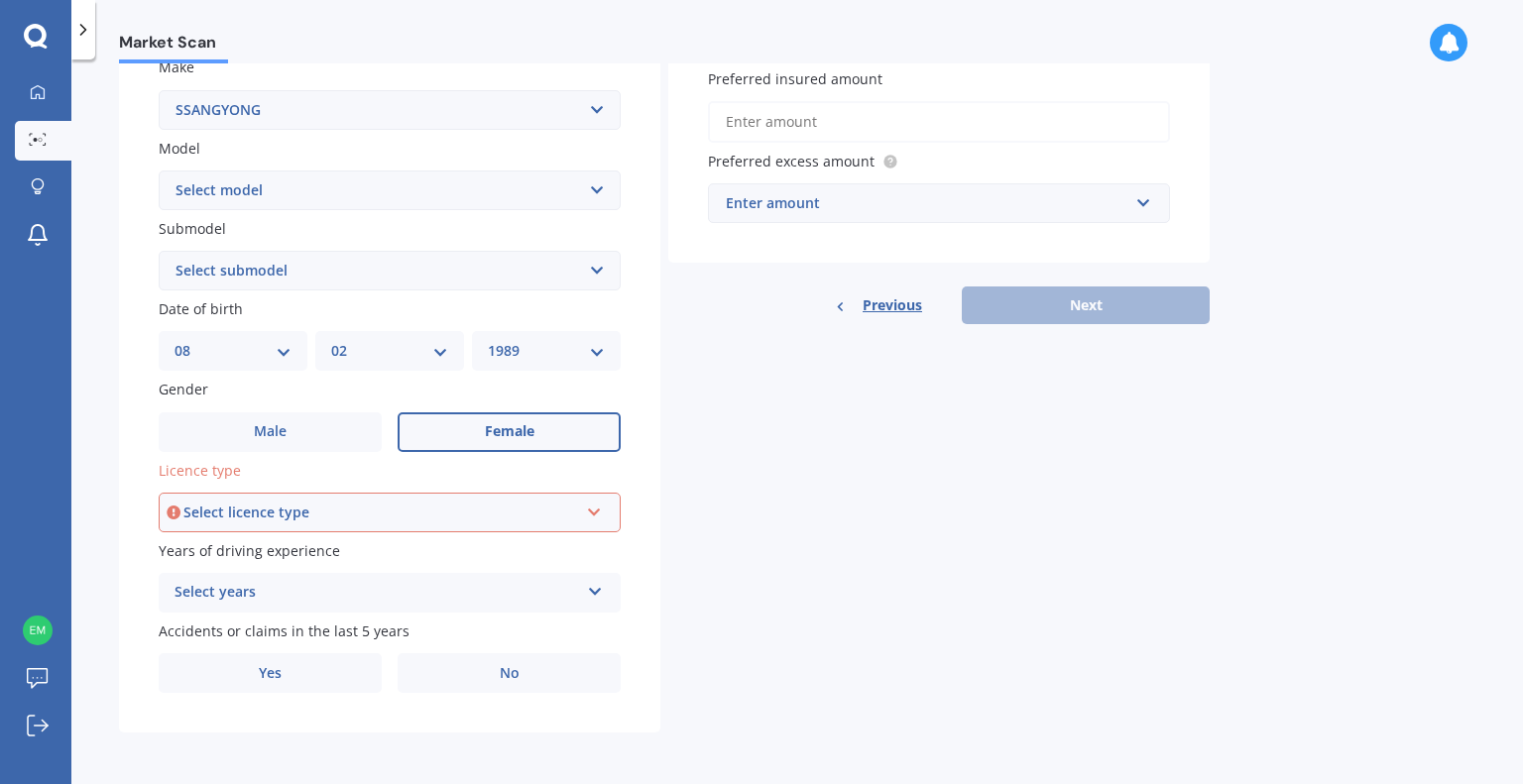click on "Select licence type" at bounding box center (381, 512) 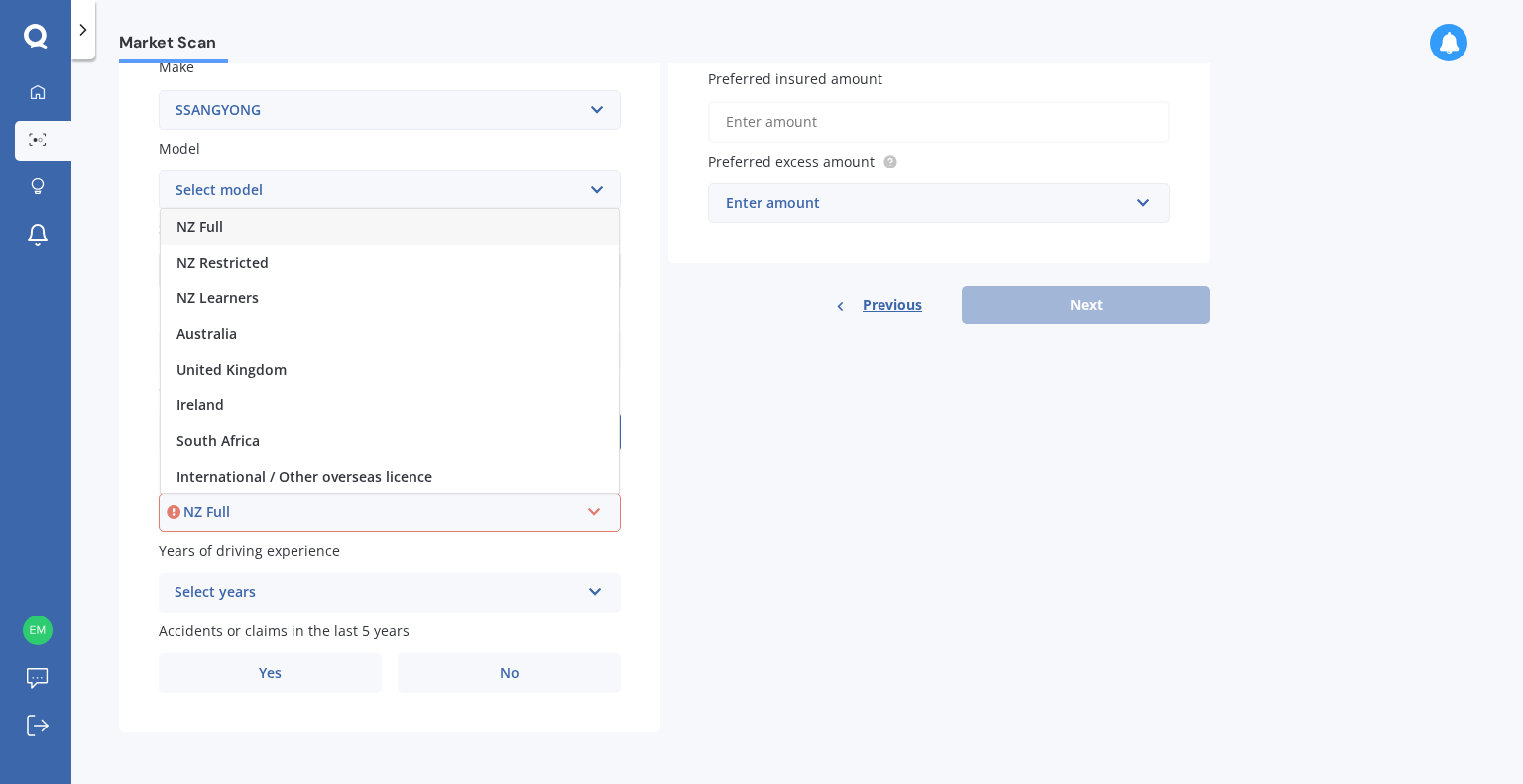click on "NZ Full" at bounding box center [199, 226] 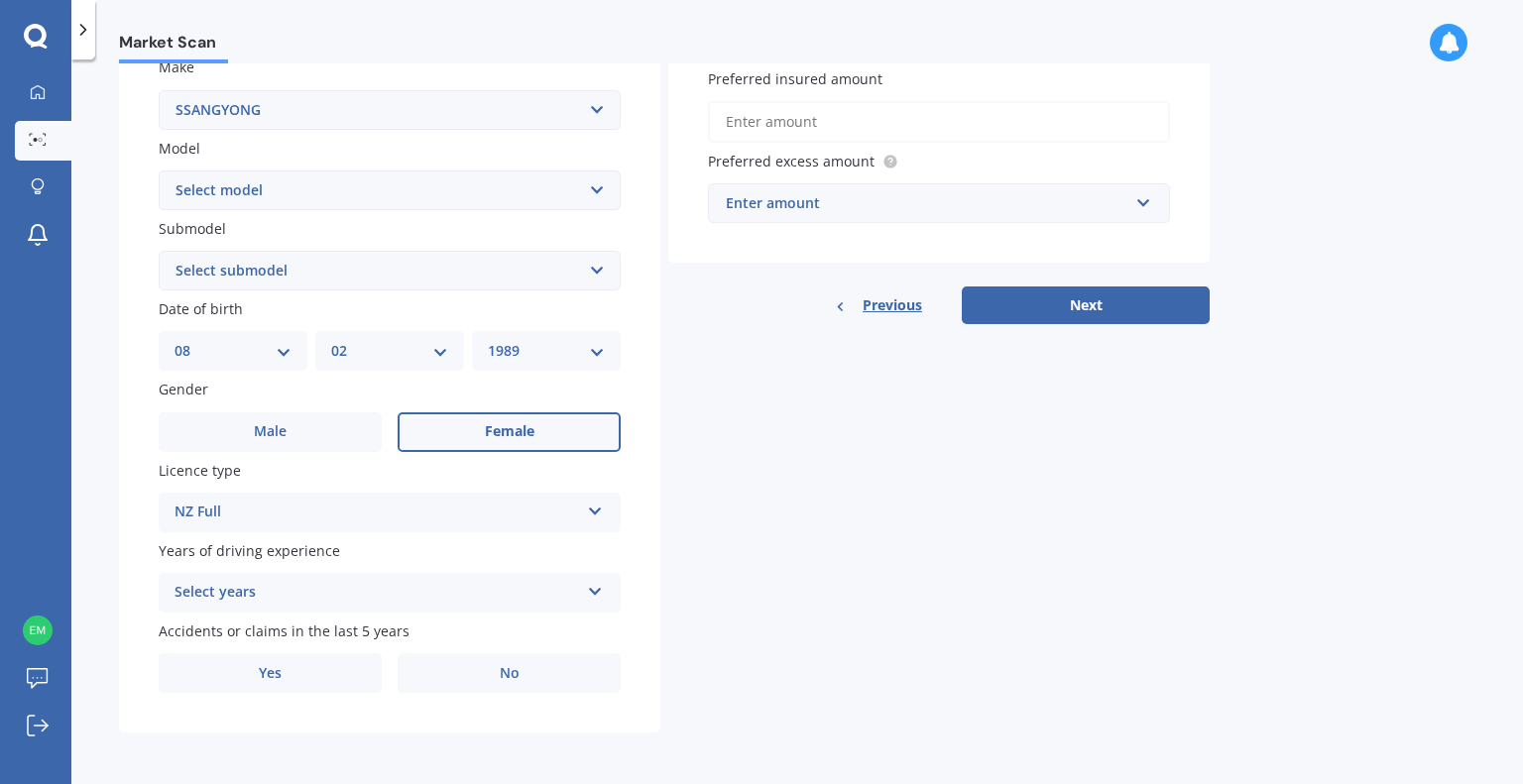 click on "Select years" at bounding box center (377, 593) 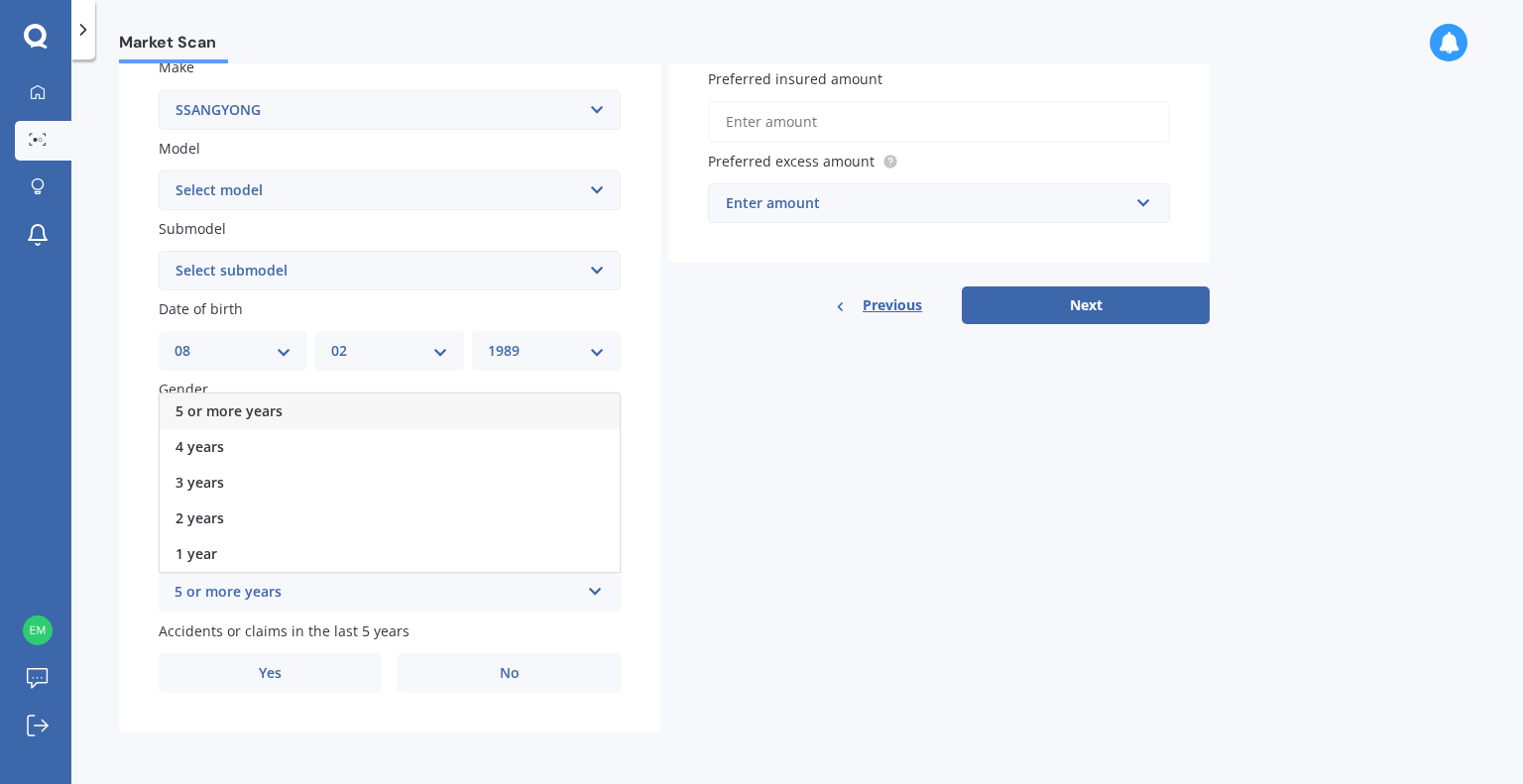 click on "5 or more years" at bounding box center [229, 410] 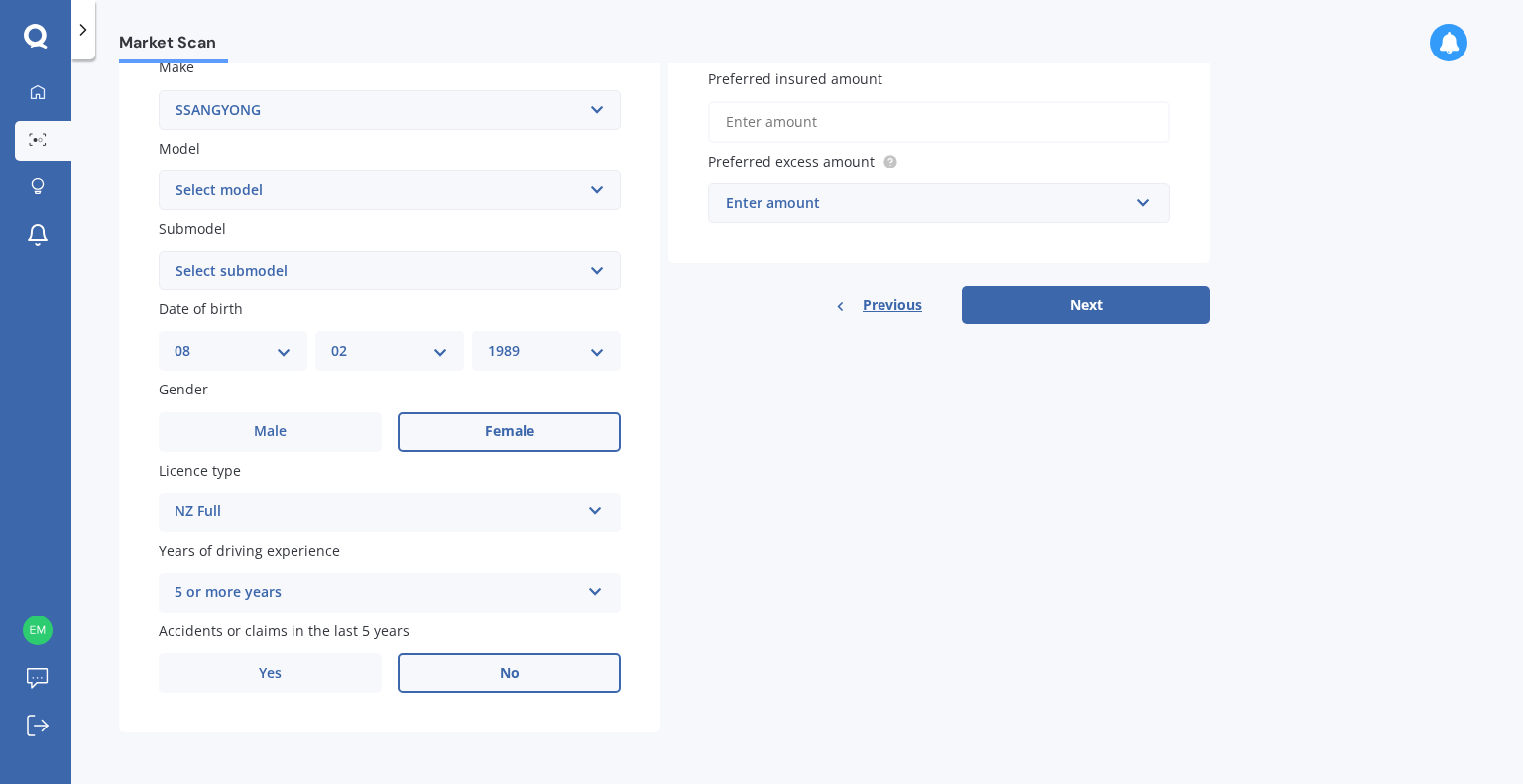 click on "No" at bounding box center [509, 673] 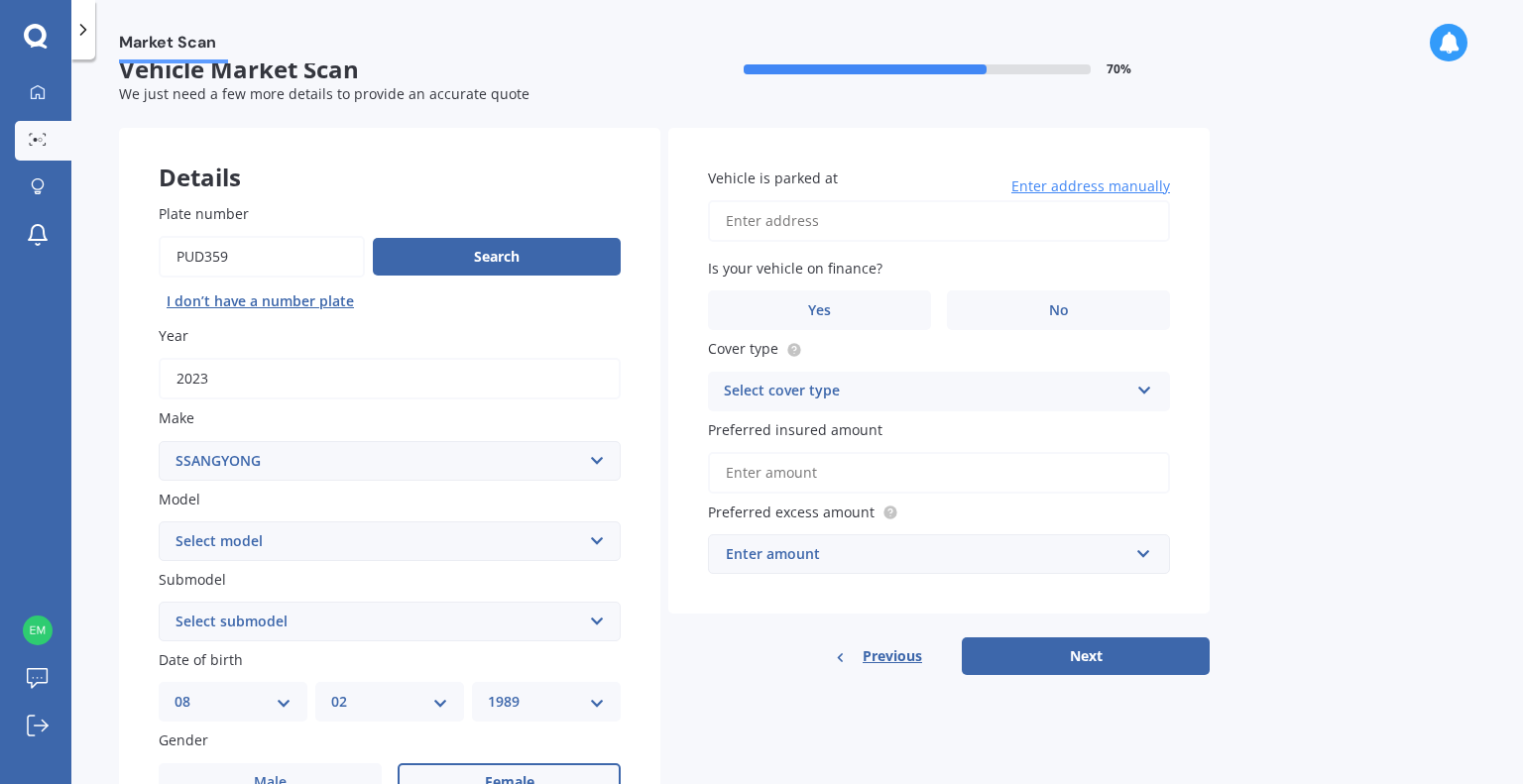 scroll, scrollTop: 0, scrollLeft: 0, axis: both 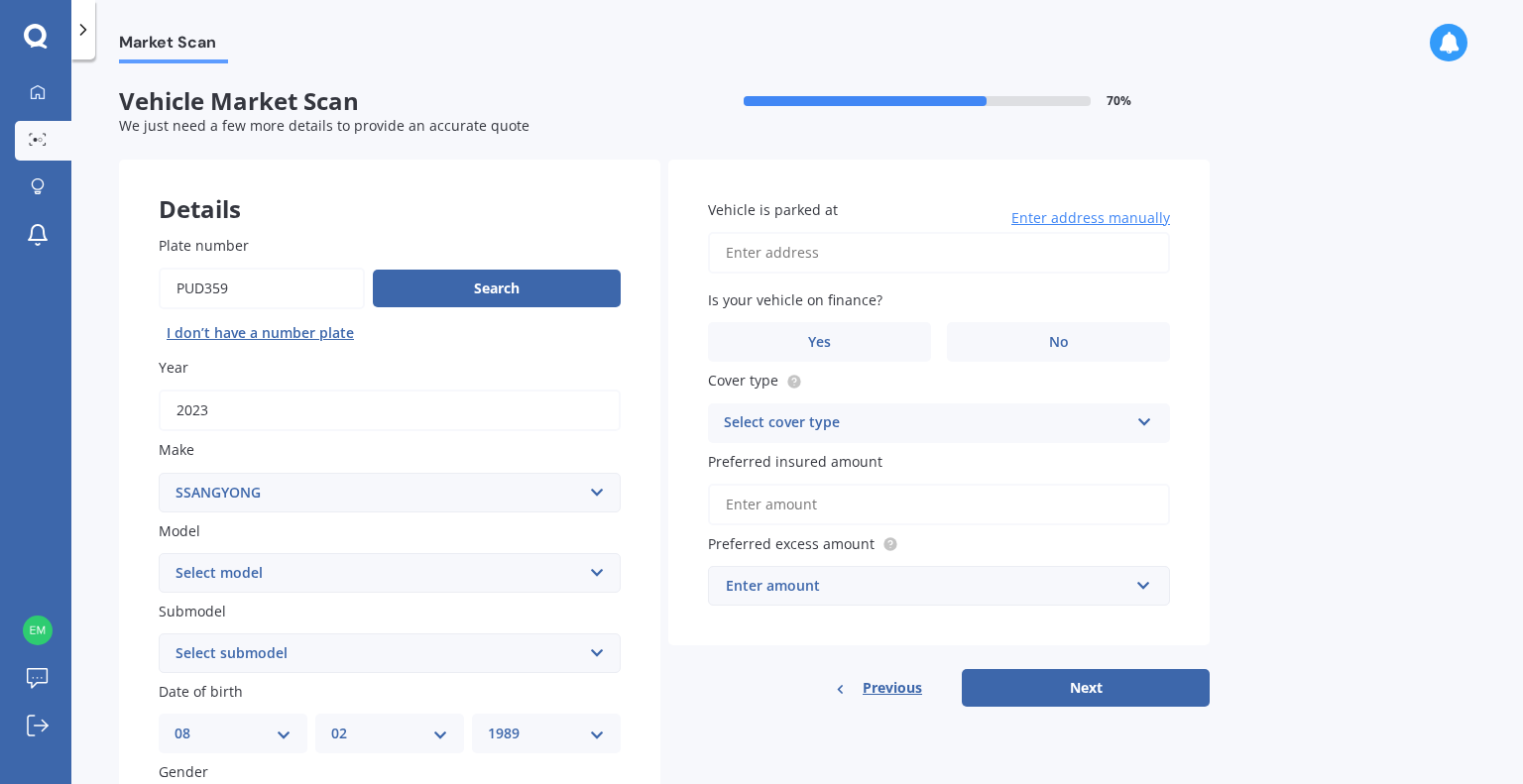 click on "Vehicle is parked at" at bounding box center (939, 253) 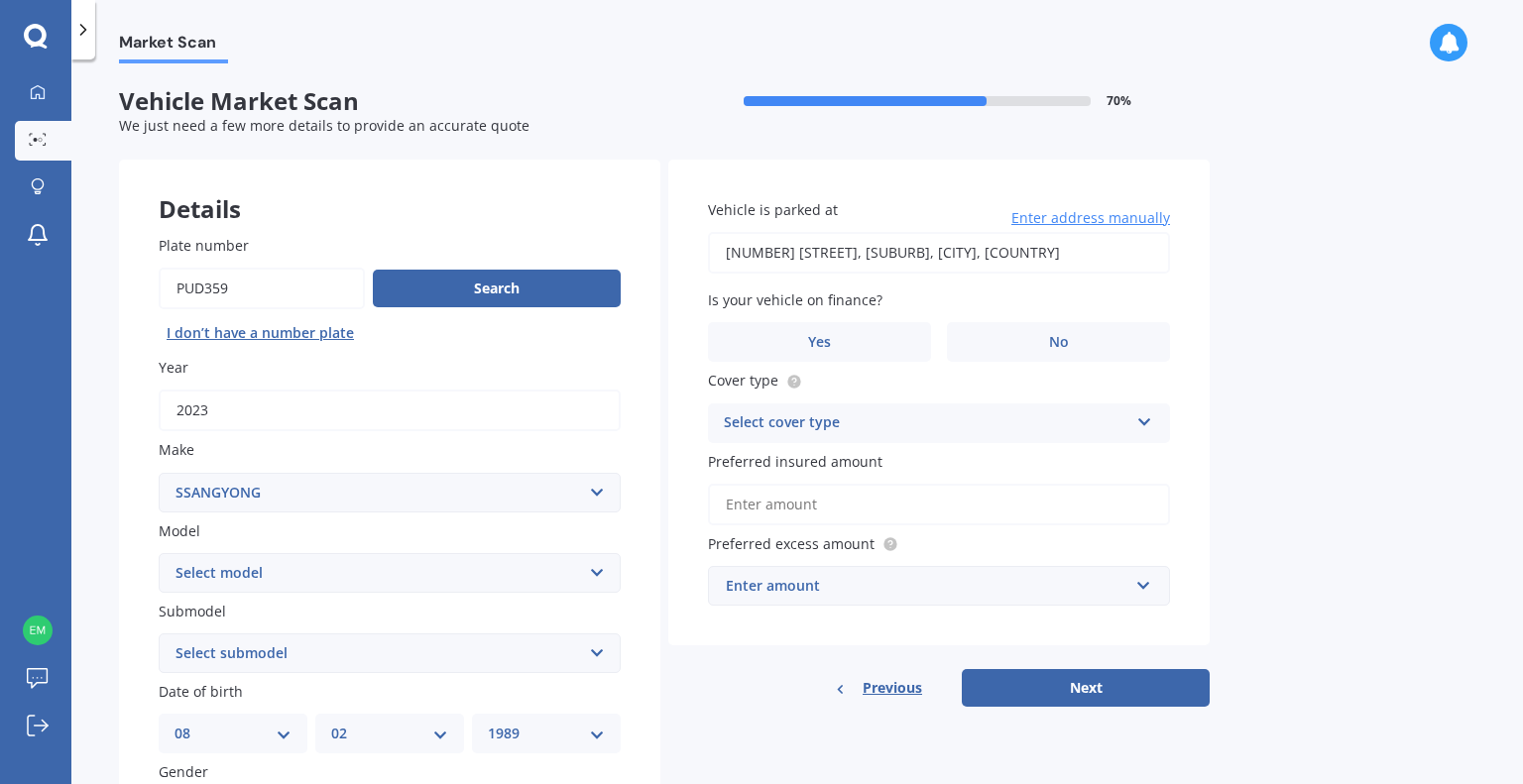 type on "[NUMBER] [STREET], [SUBURB], [CITY] [POSTAL_CODE]" 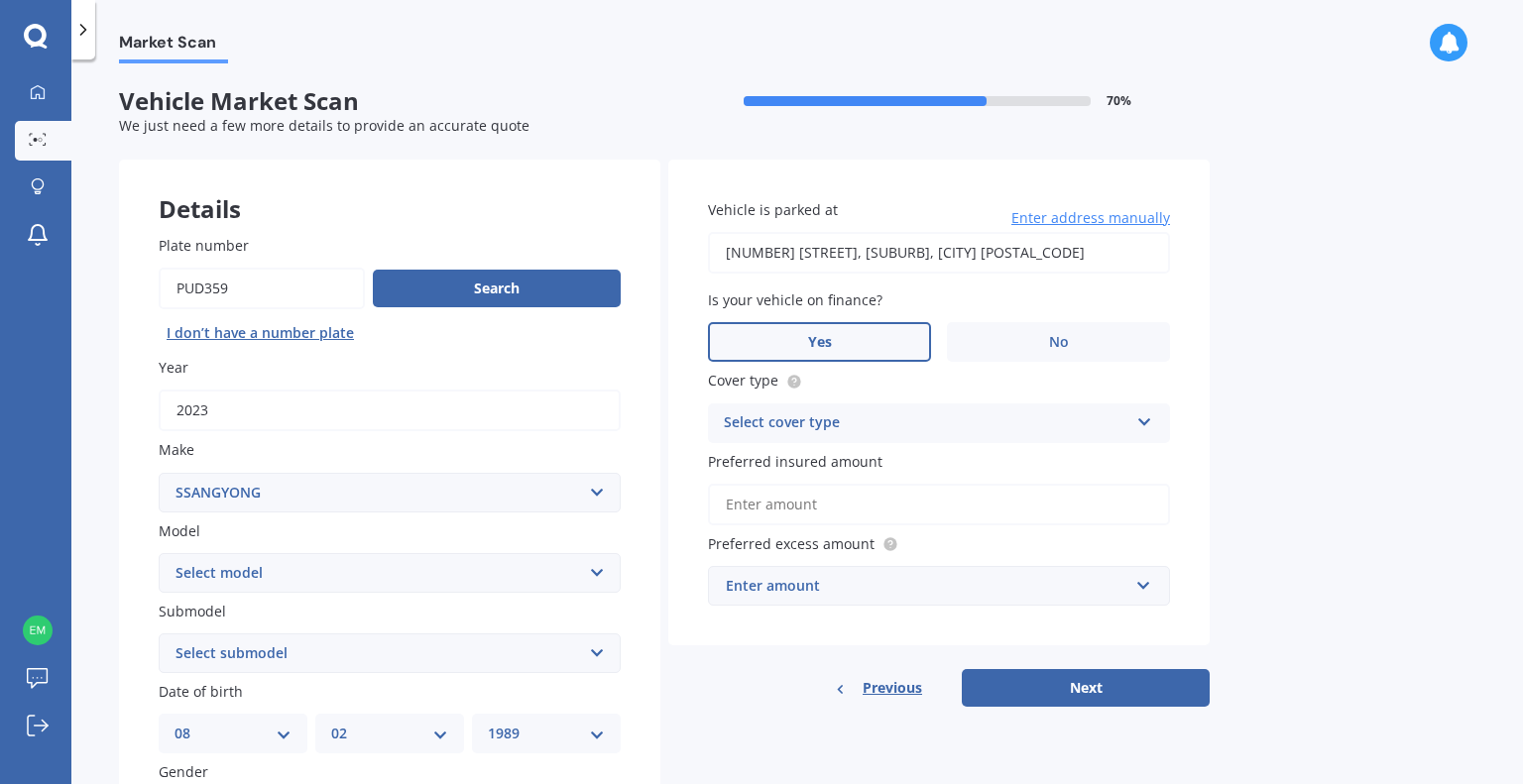 click on "Yes" at bounding box center (819, 342) 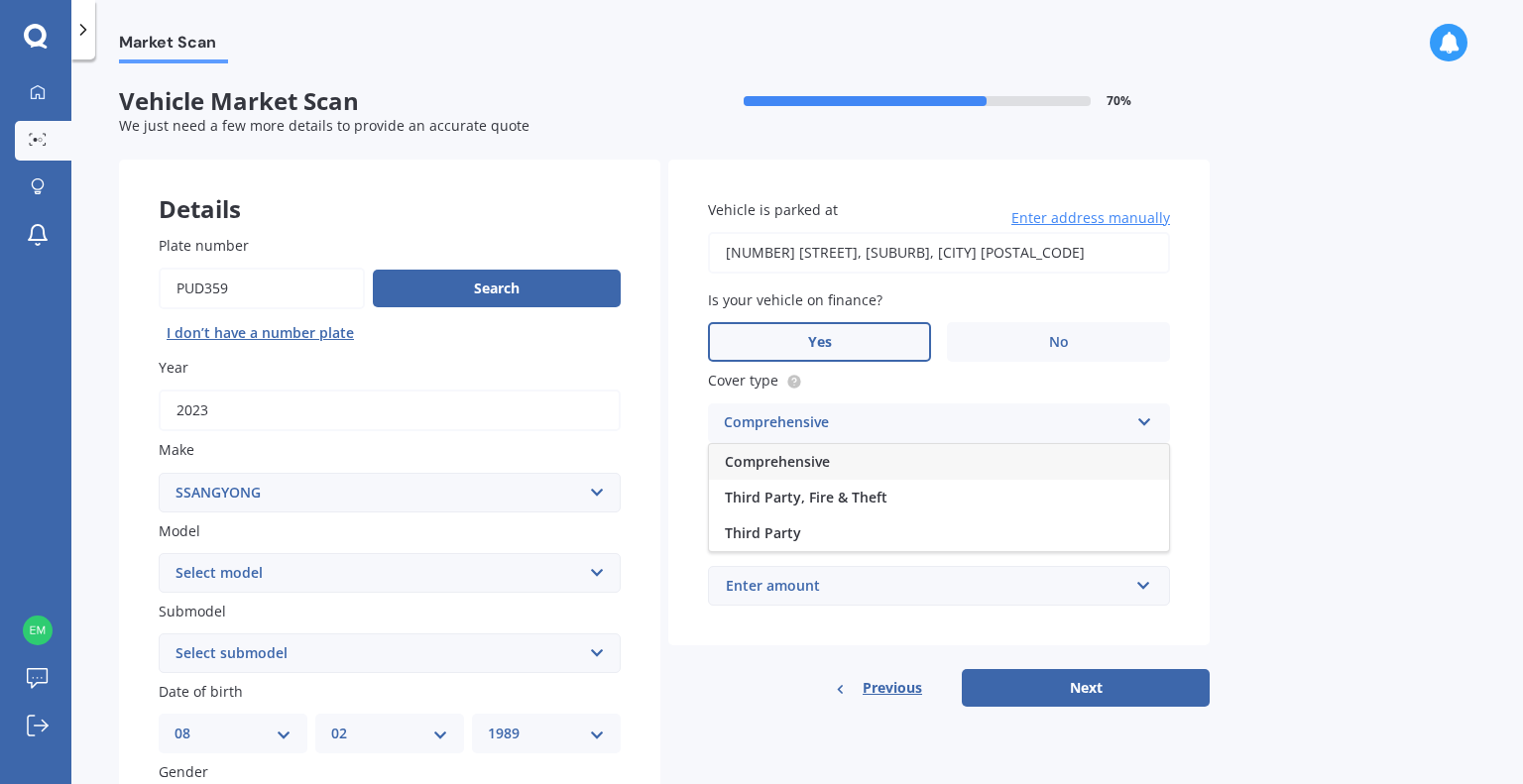 click on "Comprehensive" at bounding box center [777, 461] 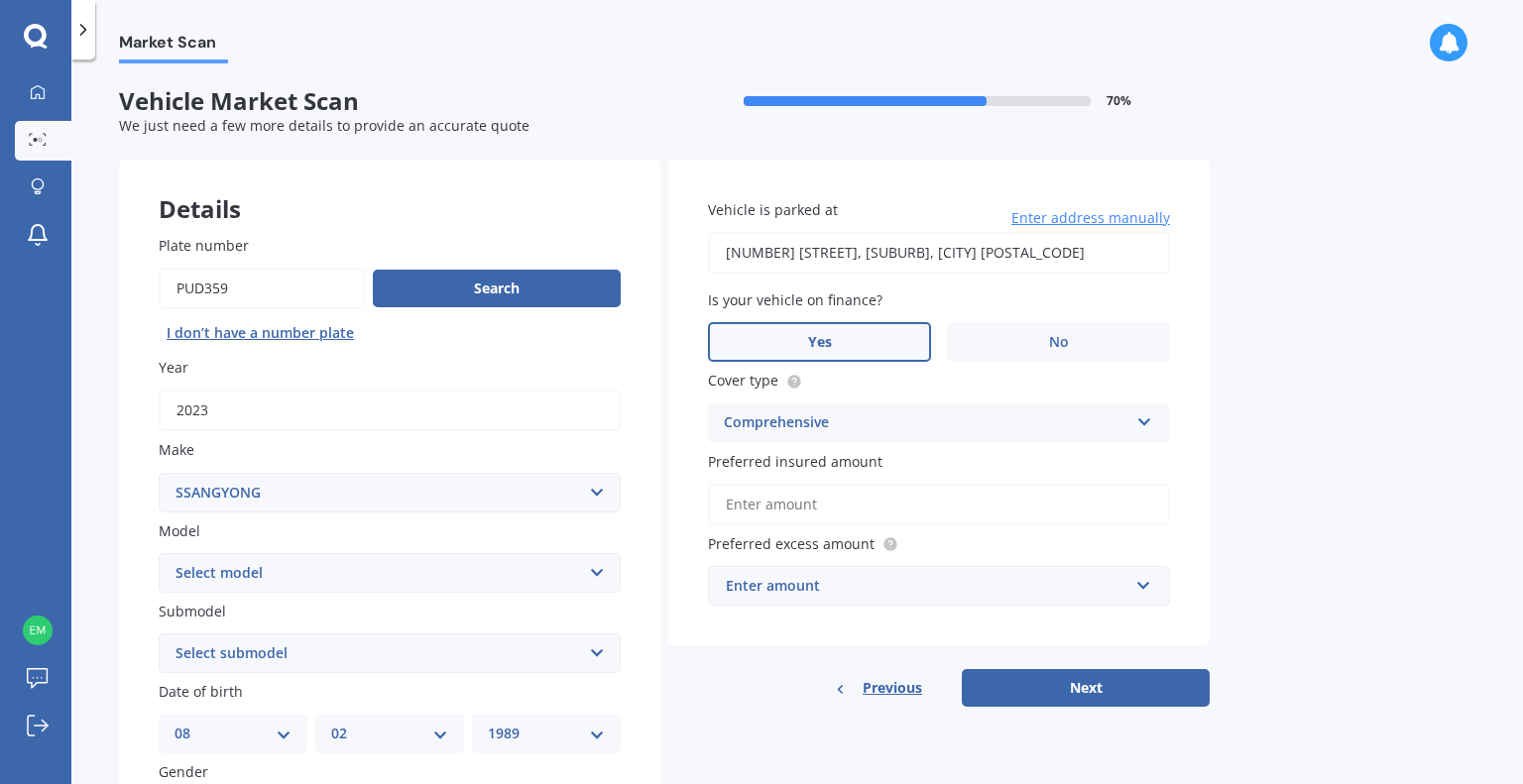 click on "Preferred insured amount" at bounding box center [939, 504] 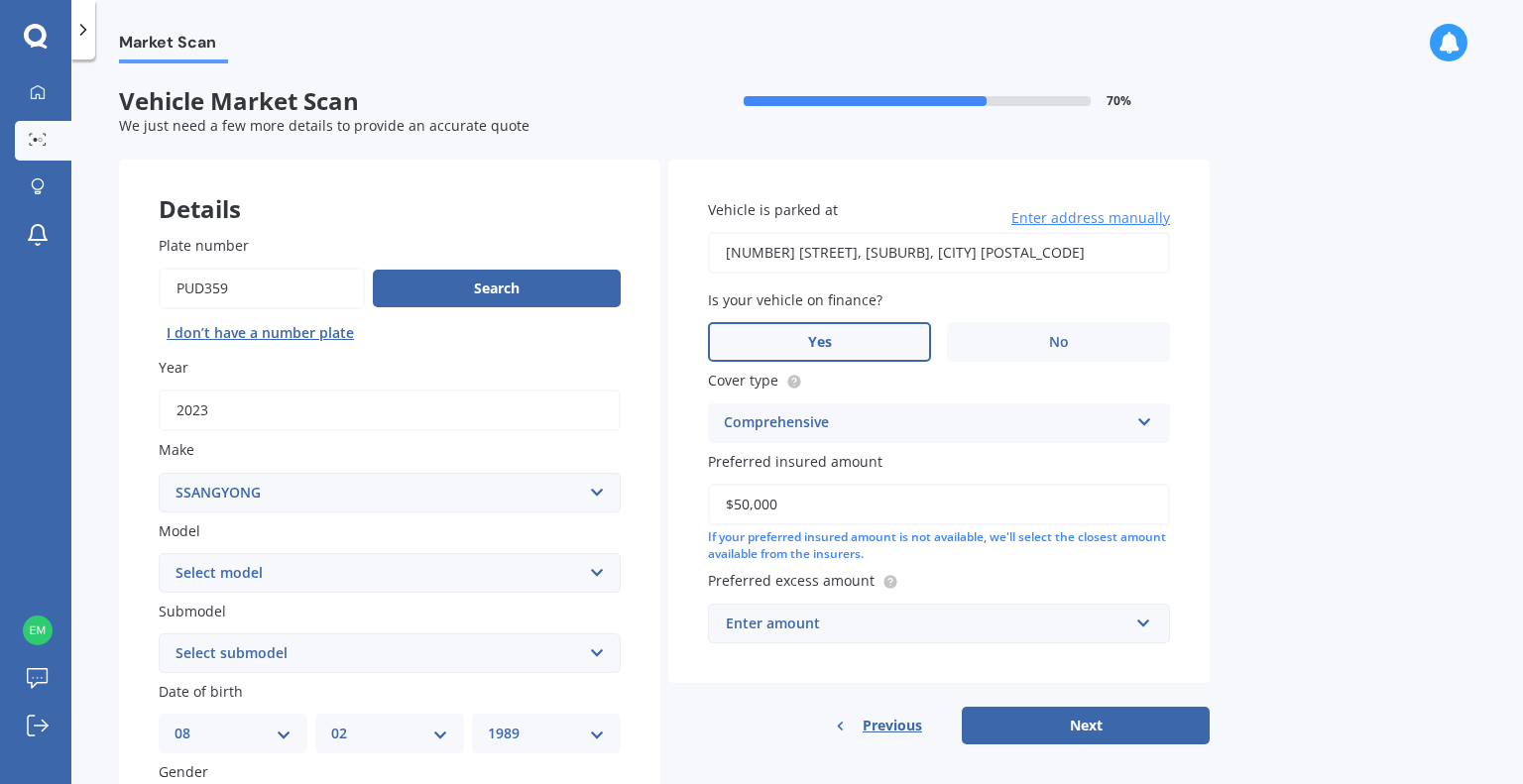 click on "Enter amount" at bounding box center [927, 623] 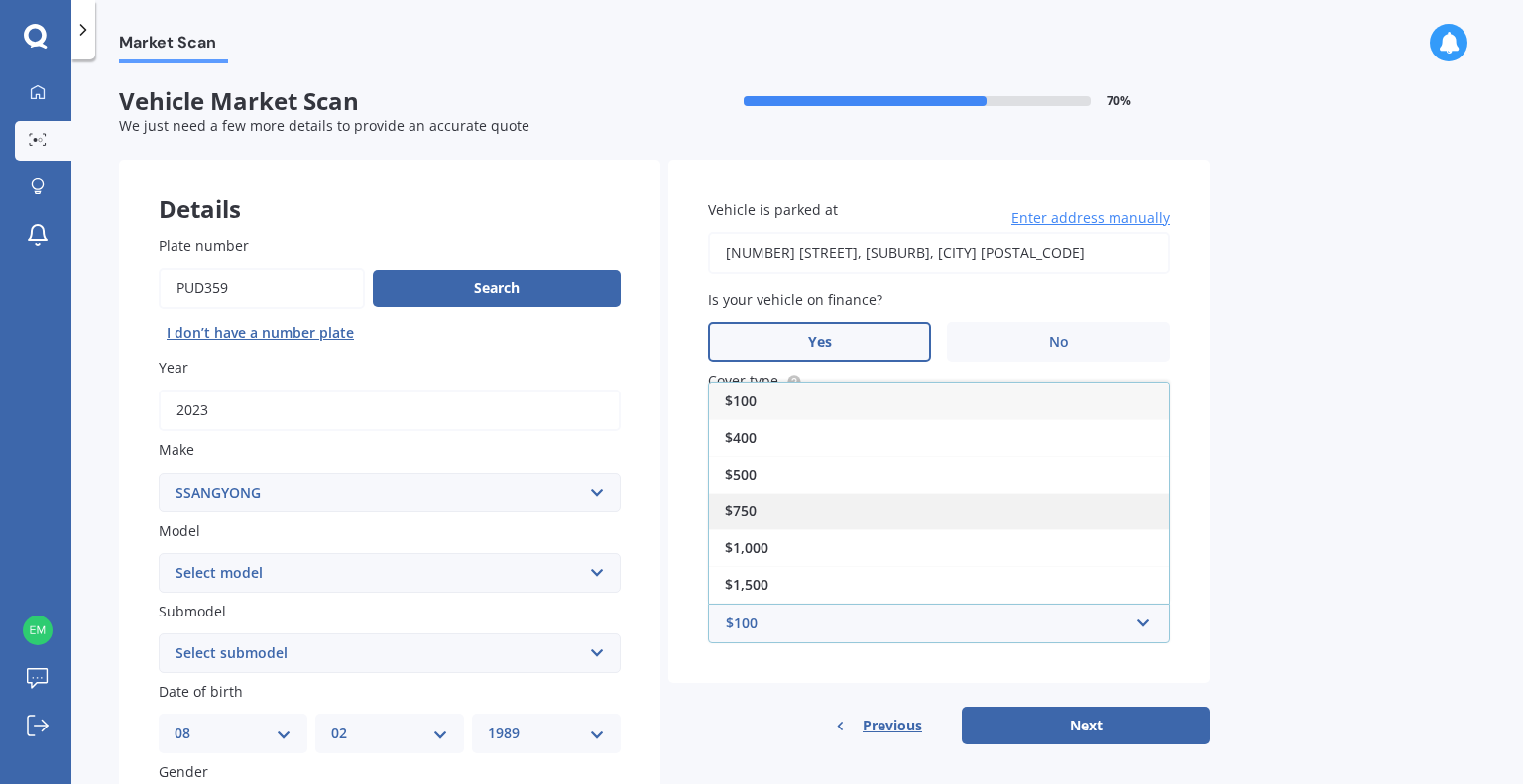 click on "$750" at bounding box center (741, 510) 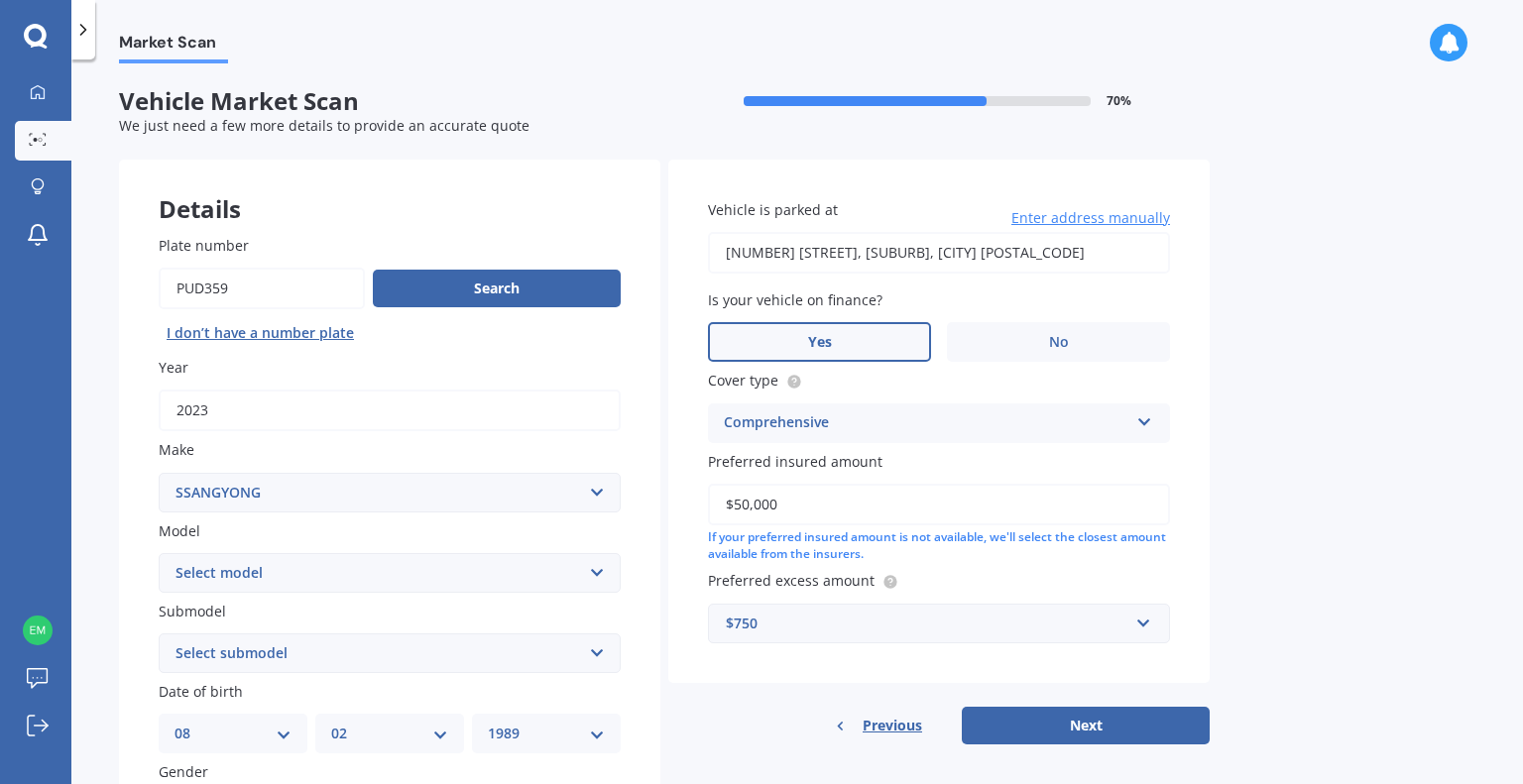 click on "Vehicle is parked at [NUMBER] [STREET], [SUBURB], [CITY] [POSTAL_CODE] Enter address manually Is your vehicle on finance? Yes No Cover type Comprehensive Comprehensive Third Party, Fire & Theft Third Party Preferred insured amount $50,000 If your preferred insured amount is not available, we'll select the closest amount available from the insurers. Preferred excess amount $750 $100 $400 $500 $750 $1,000 $1,500 $2,000" at bounding box center [939, 421] 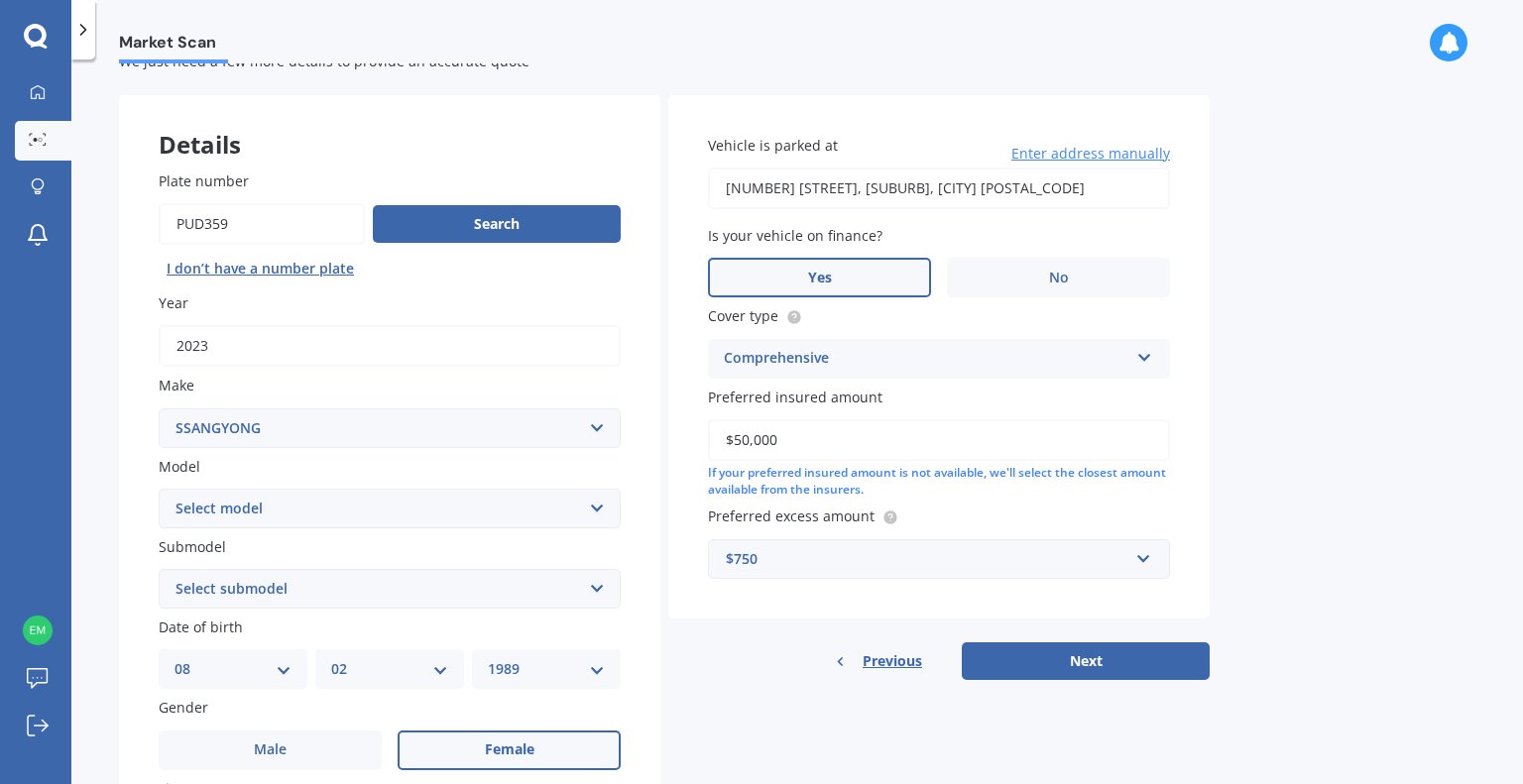 scroll, scrollTop: 99, scrollLeft: 0, axis: vertical 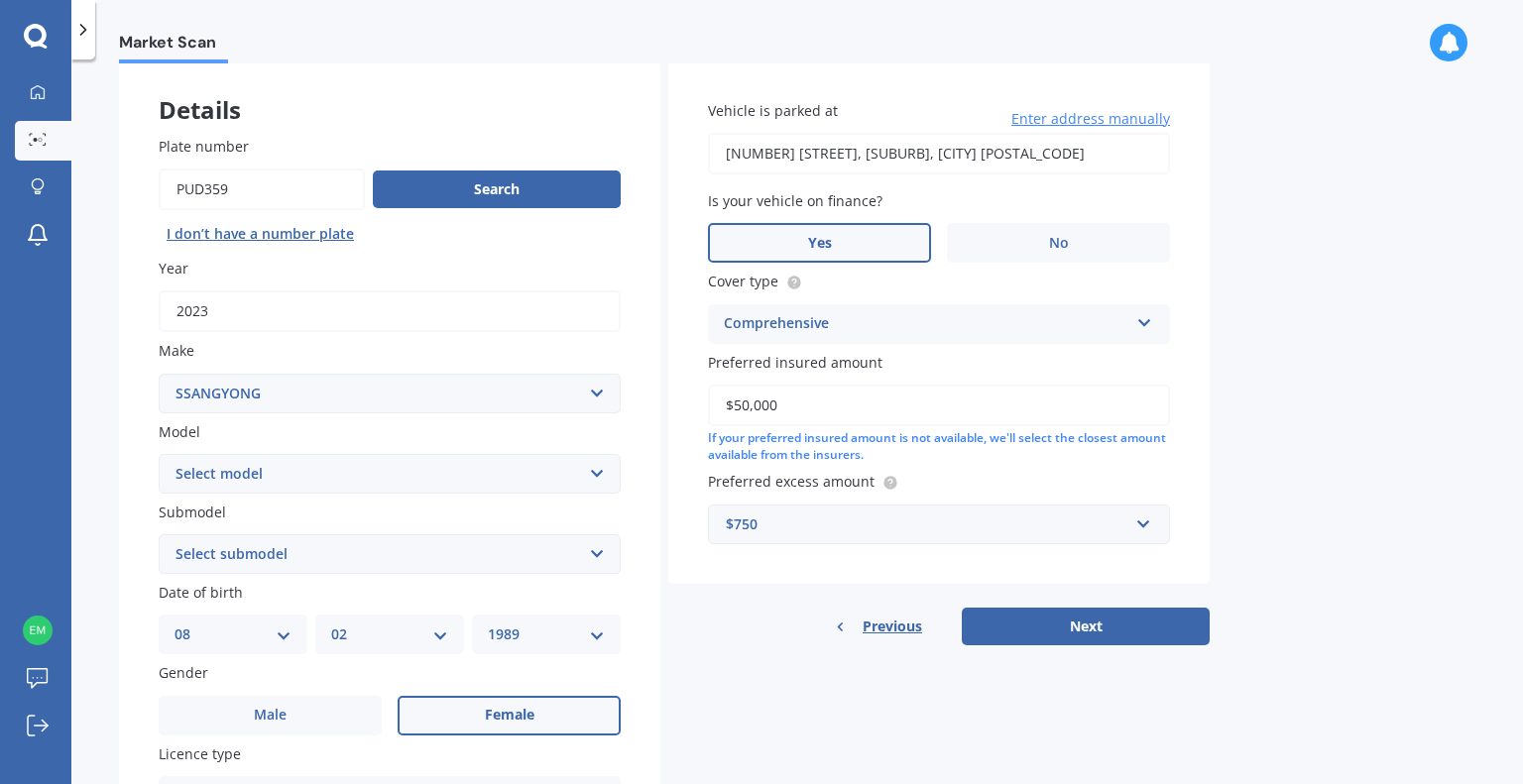 drag, startPoint x: 821, startPoint y: 409, endPoint x: 706, endPoint y: 411, distance: 115.01739 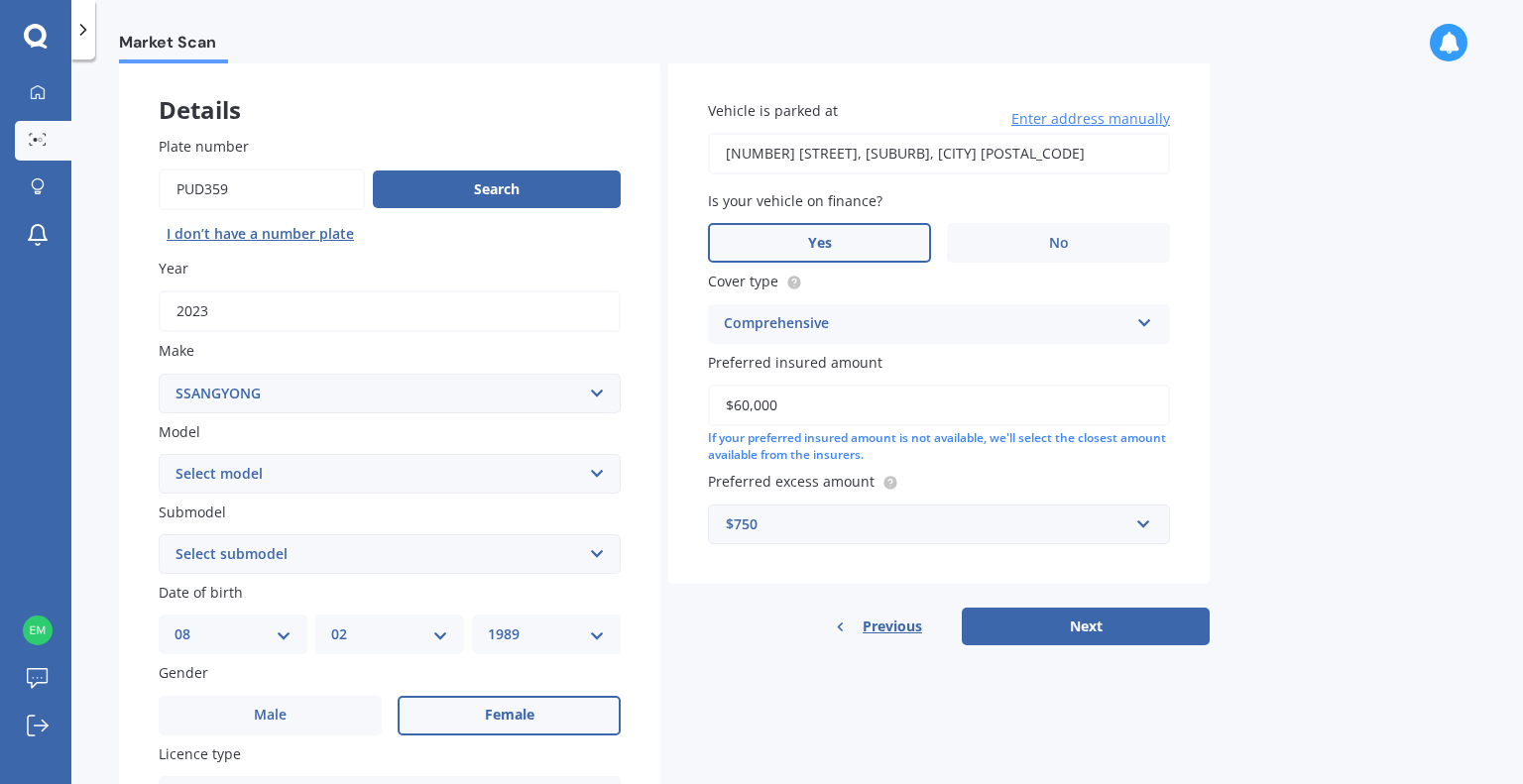 type on "$60,000" 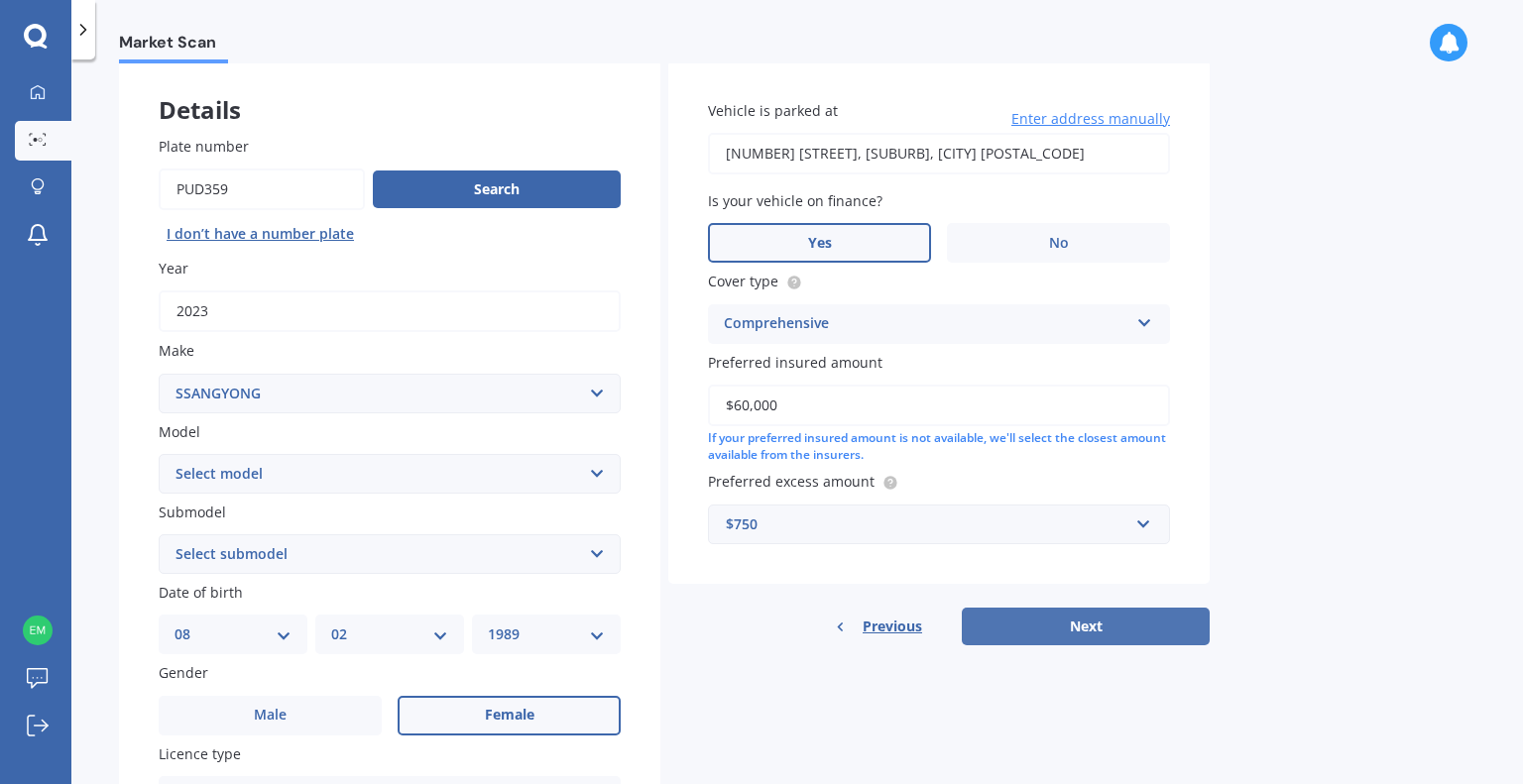 click on "Next" at bounding box center [1086, 626] 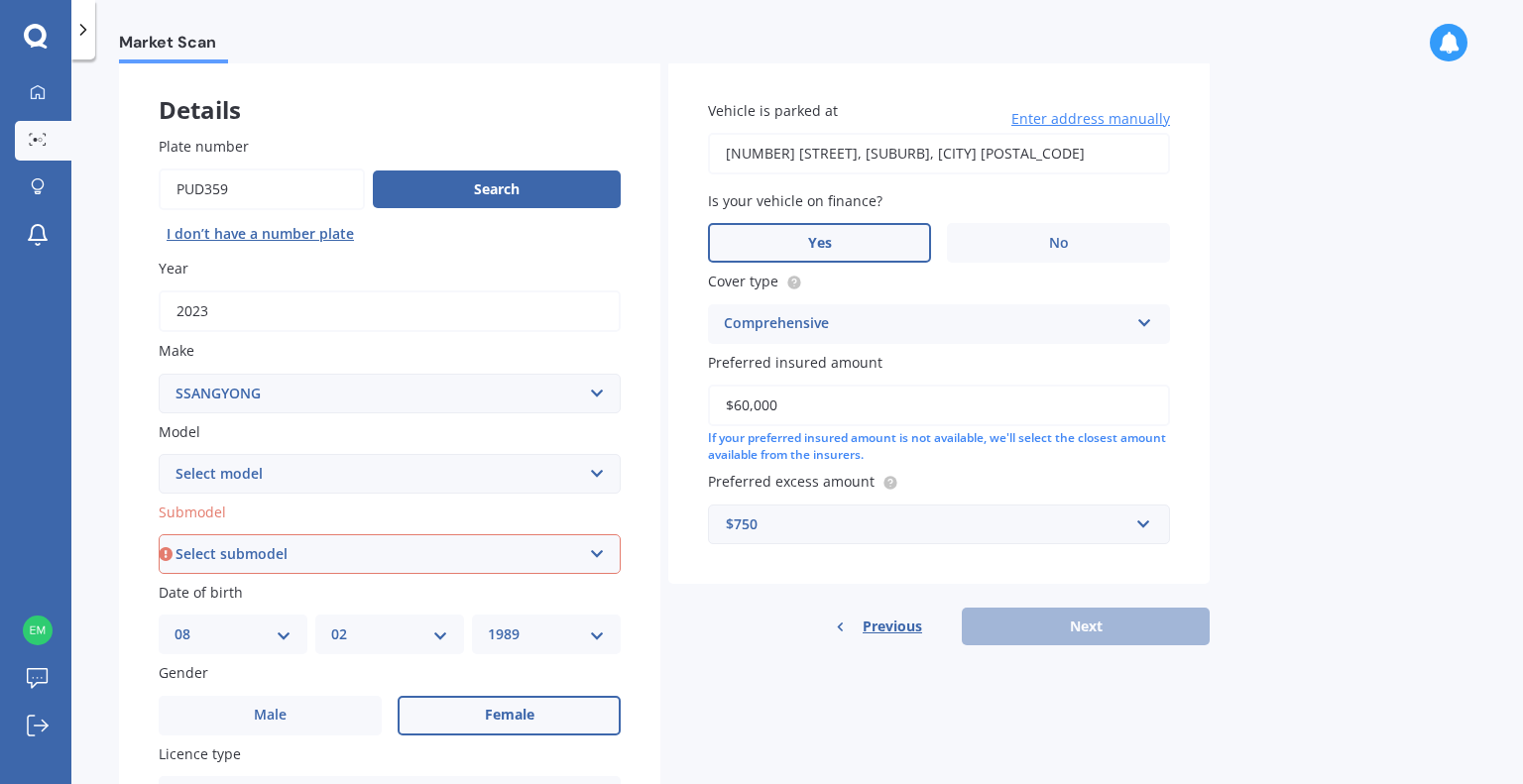 click on "Select submodel (All other) 2 Sport 2 SPR Diesel Petrol SPR Teammate W Saddle W Sport W SPR" at bounding box center (390, 554) 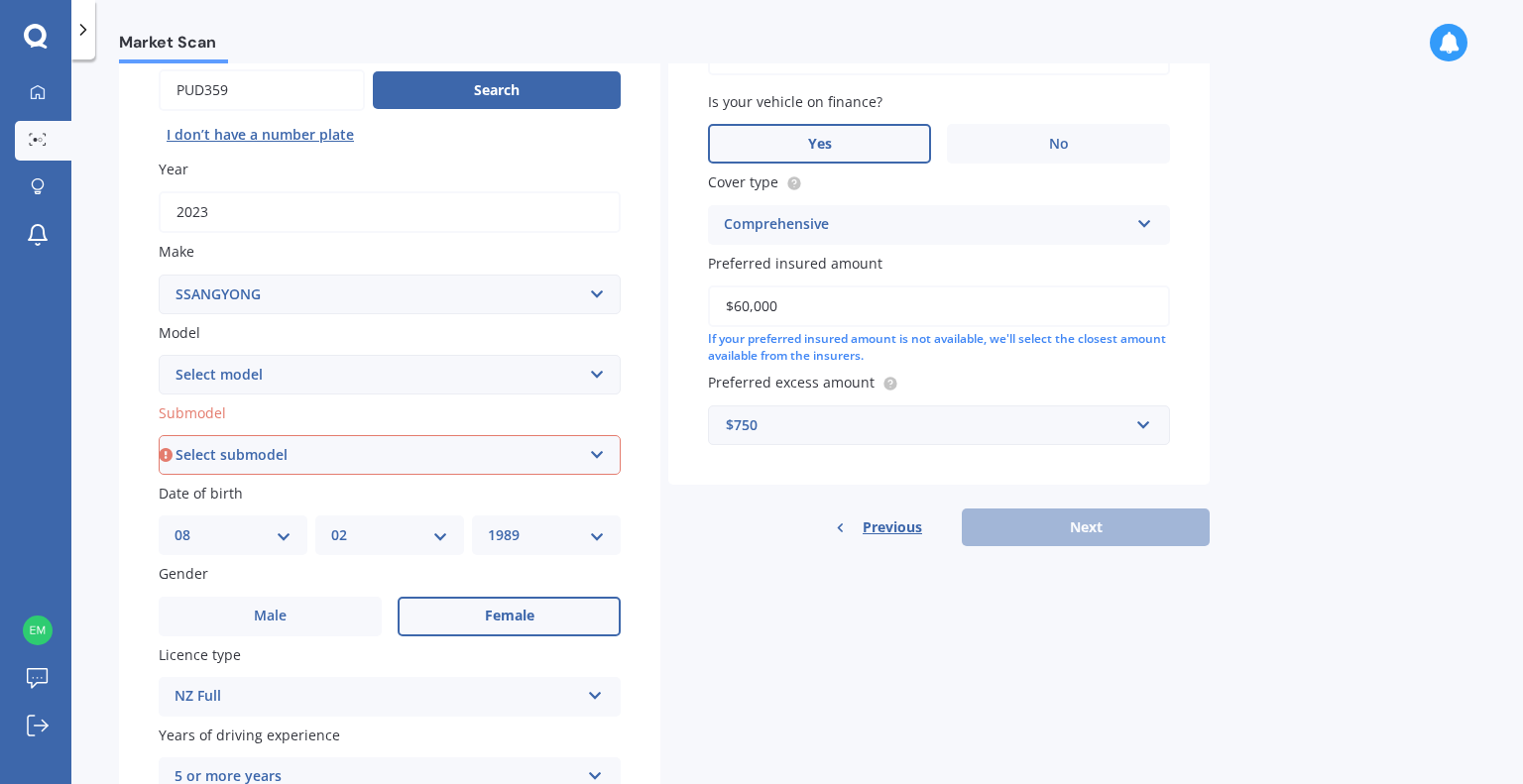 click on "Select submodel (All other) 2 Sport 2 SPR Diesel Petrol SPR Teammate W Saddle W Sport W SPR" at bounding box center [390, 455] 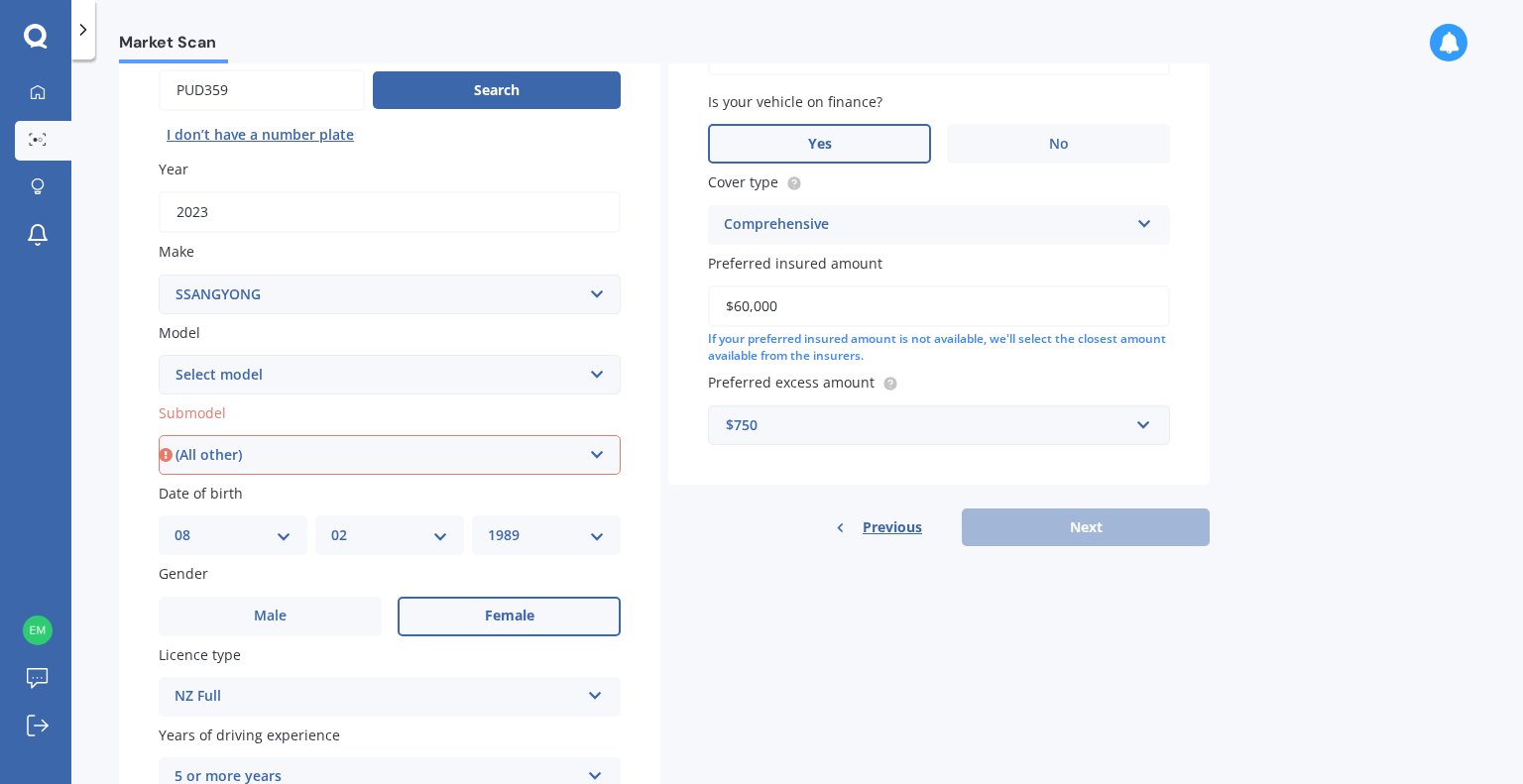 click on "Select submodel (All other) 2 Sport 2 SPR Diesel Petrol SPR Teammate W Saddle W Sport W SPR" at bounding box center [390, 455] 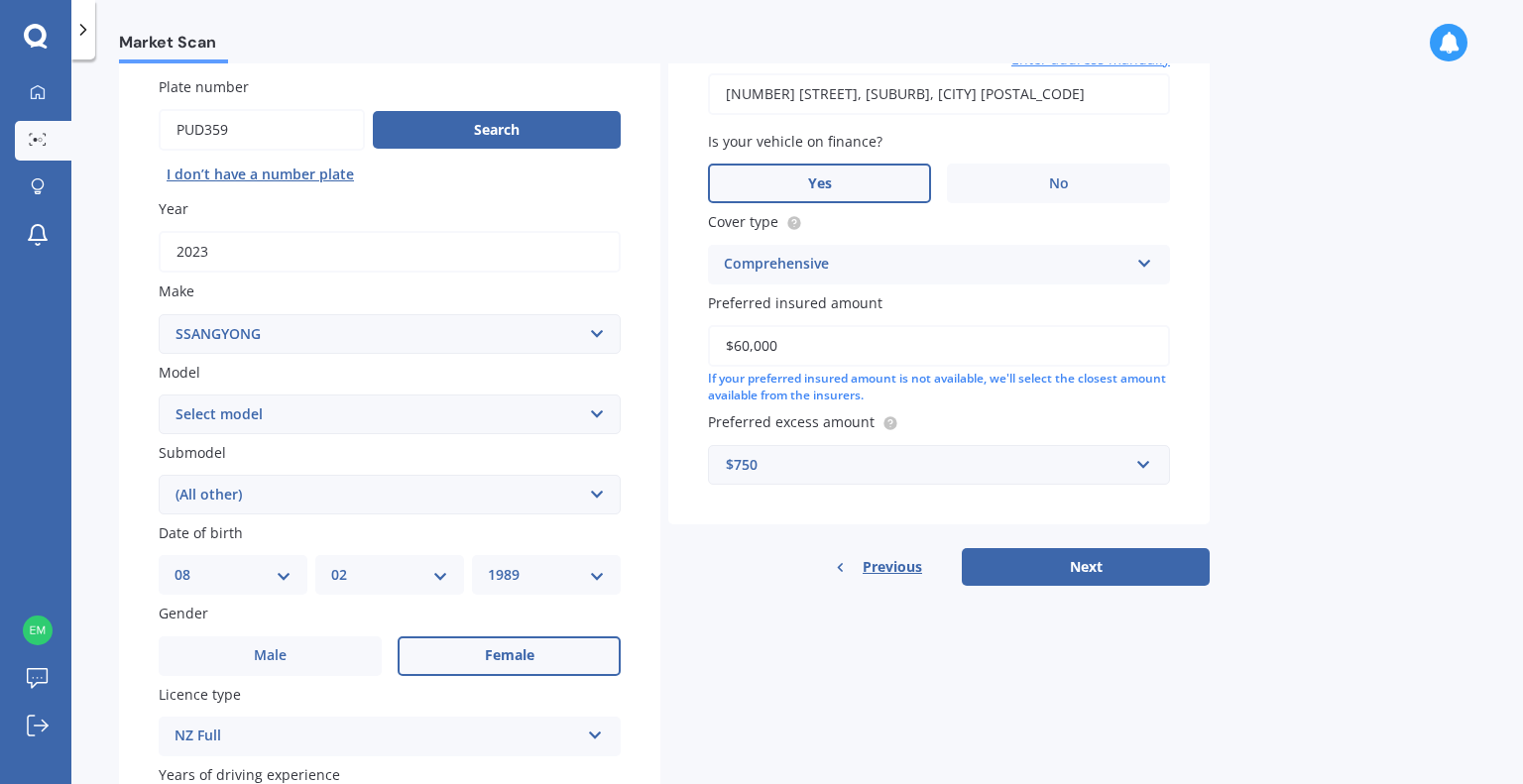 scroll, scrollTop: 85, scrollLeft: 0, axis: vertical 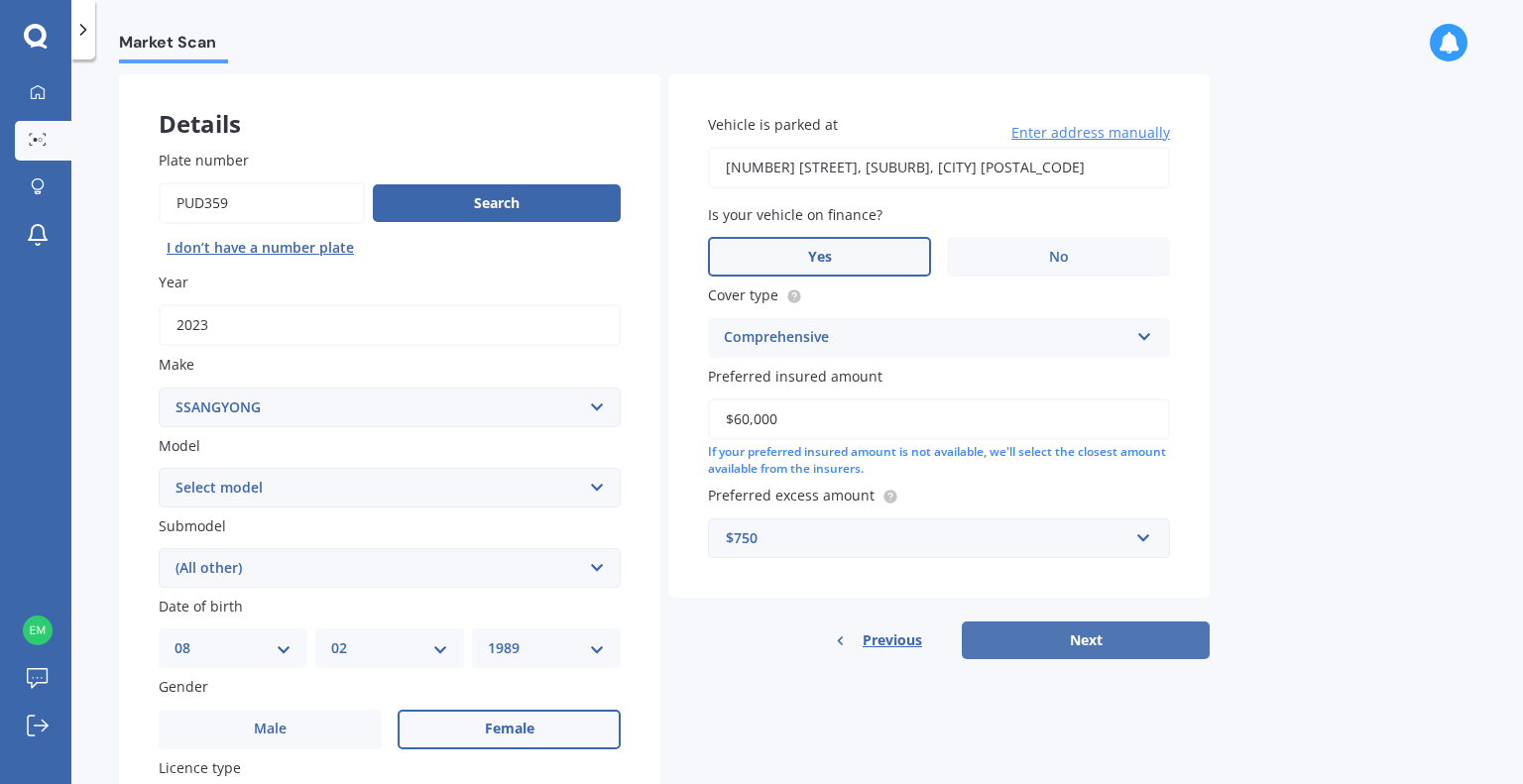 click on "Next" at bounding box center (1086, 640) 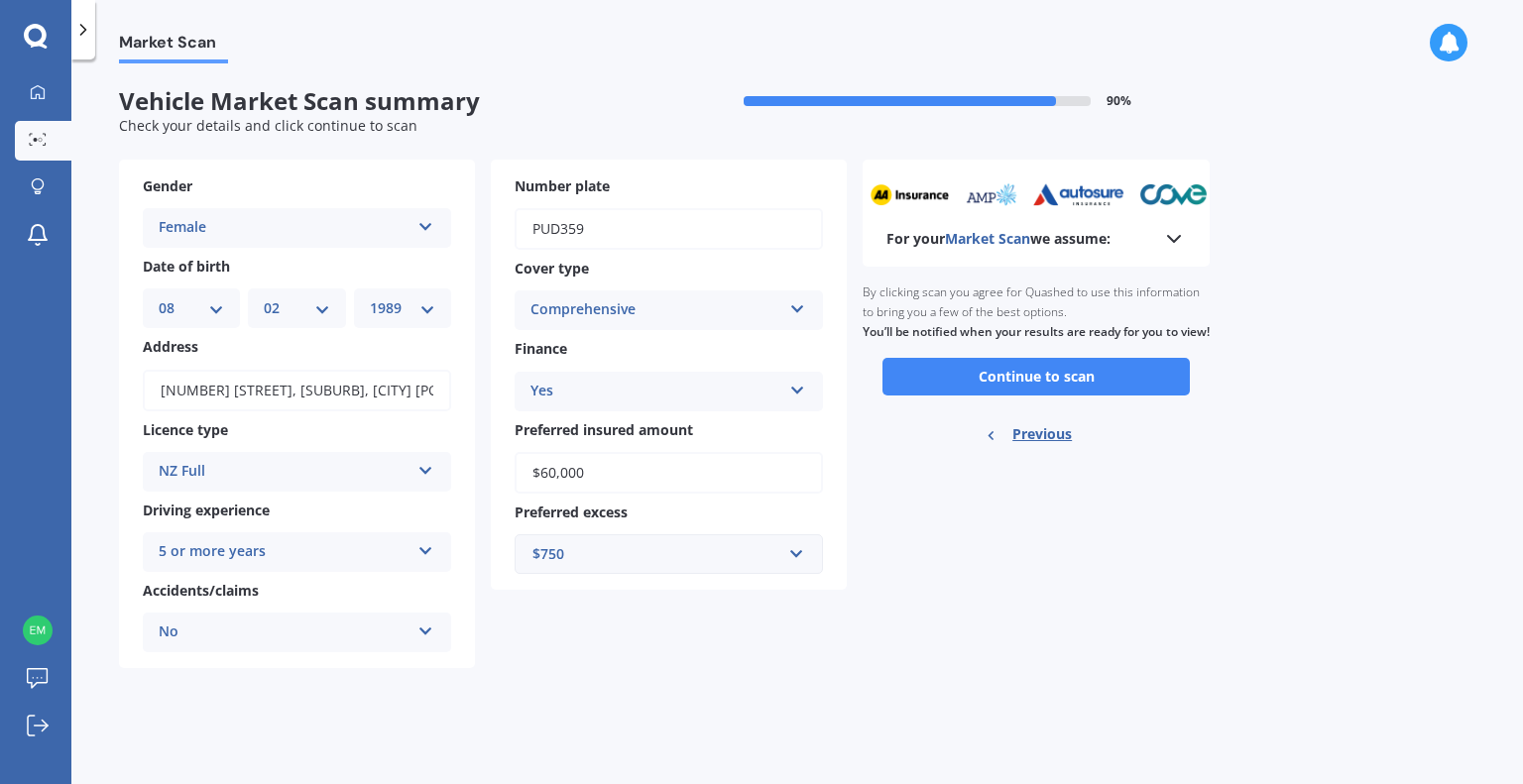 scroll, scrollTop: 0, scrollLeft: 0, axis: both 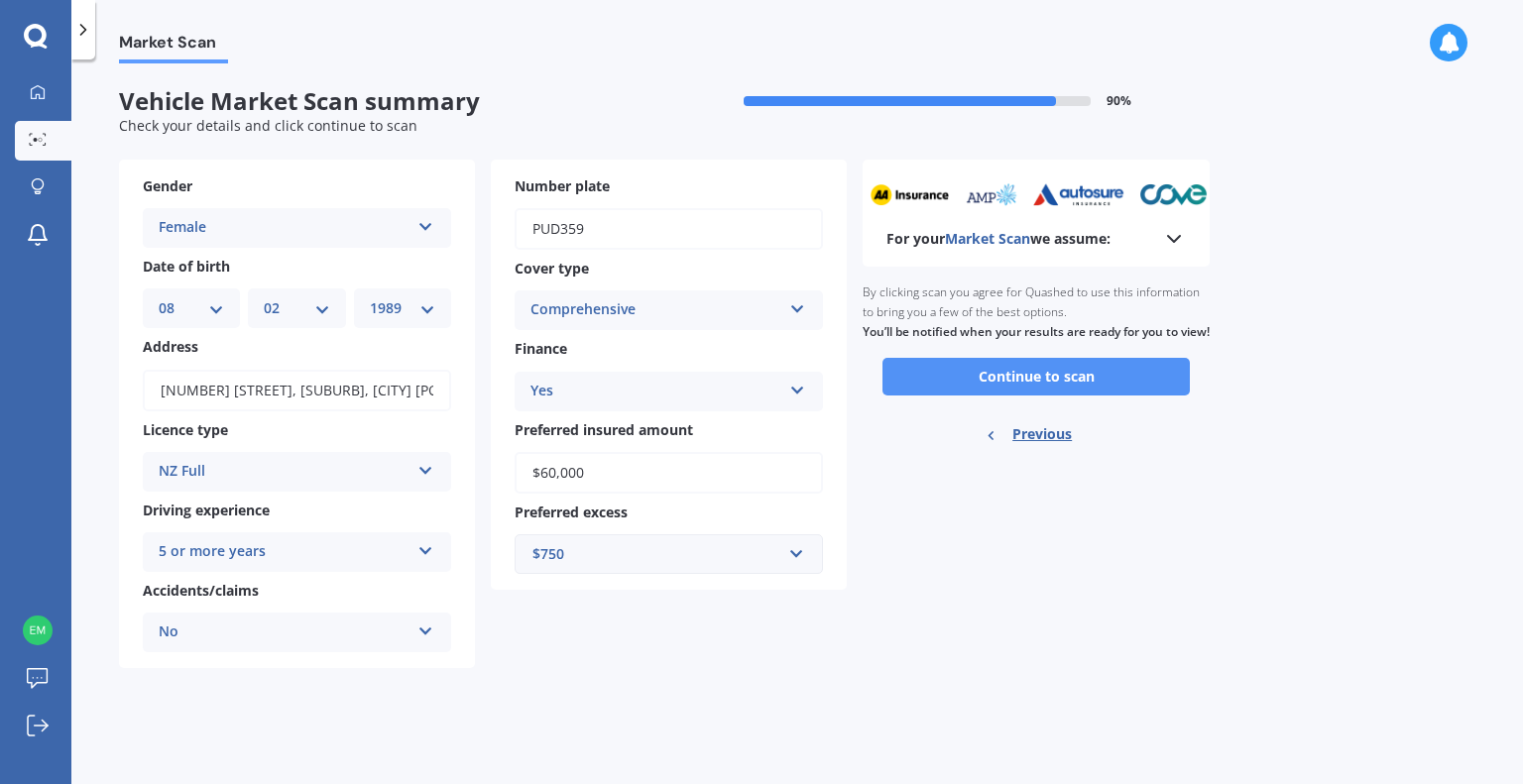 click on "Continue to scan" at bounding box center (1036, 377) 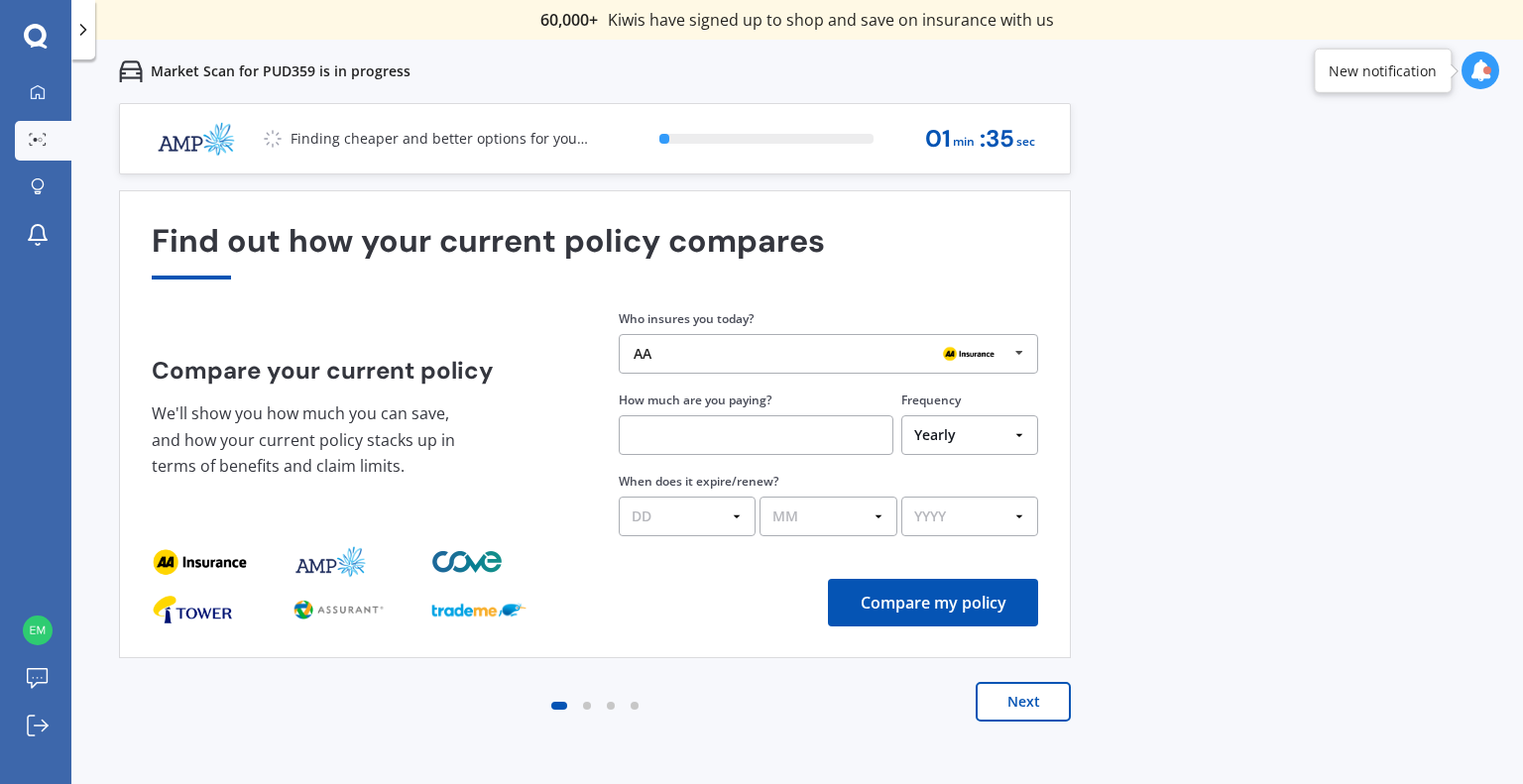 click on "AA" at bounding box center [821, 354] 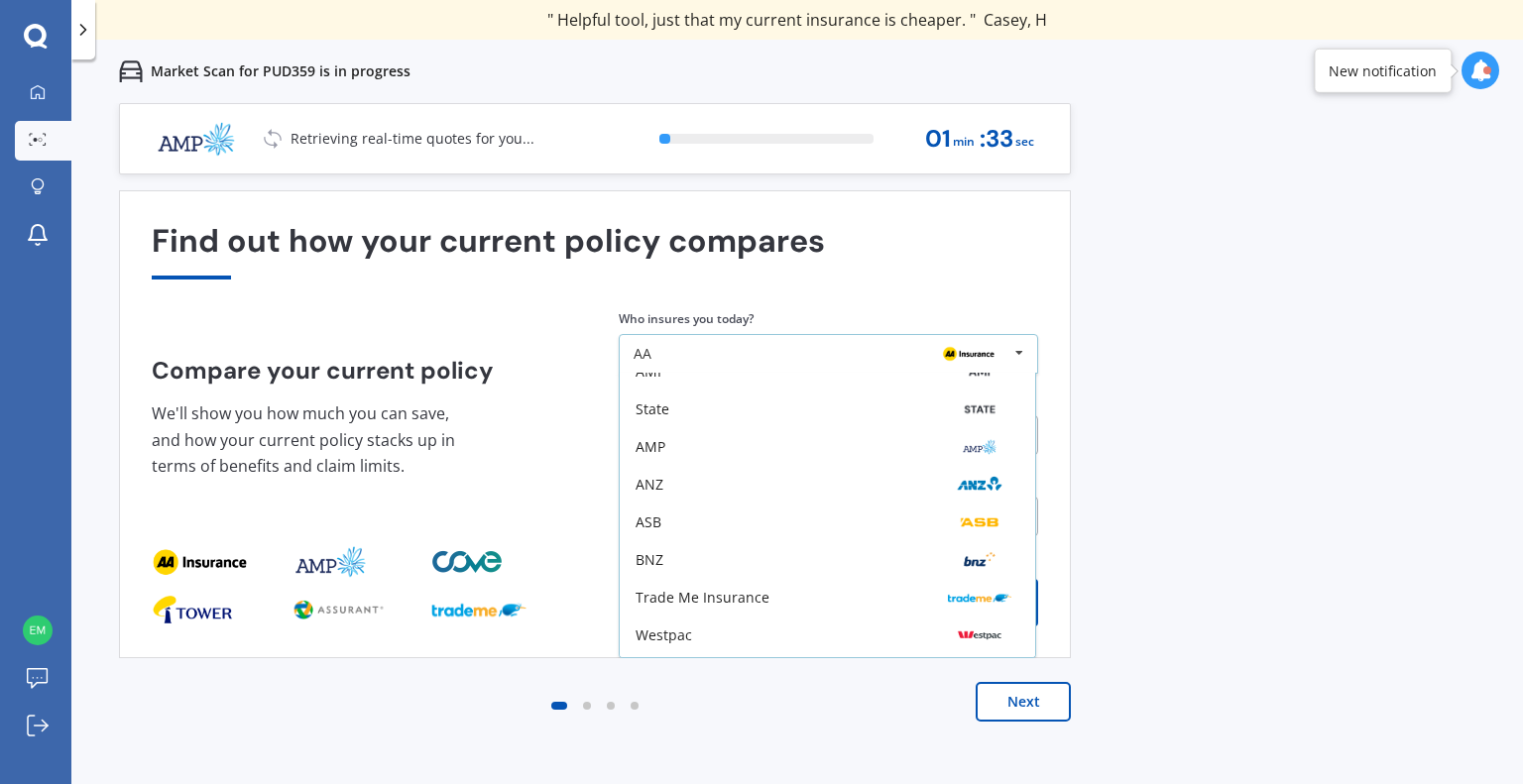 scroll, scrollTop: 130, scrollLeft: 0, axis: vertical 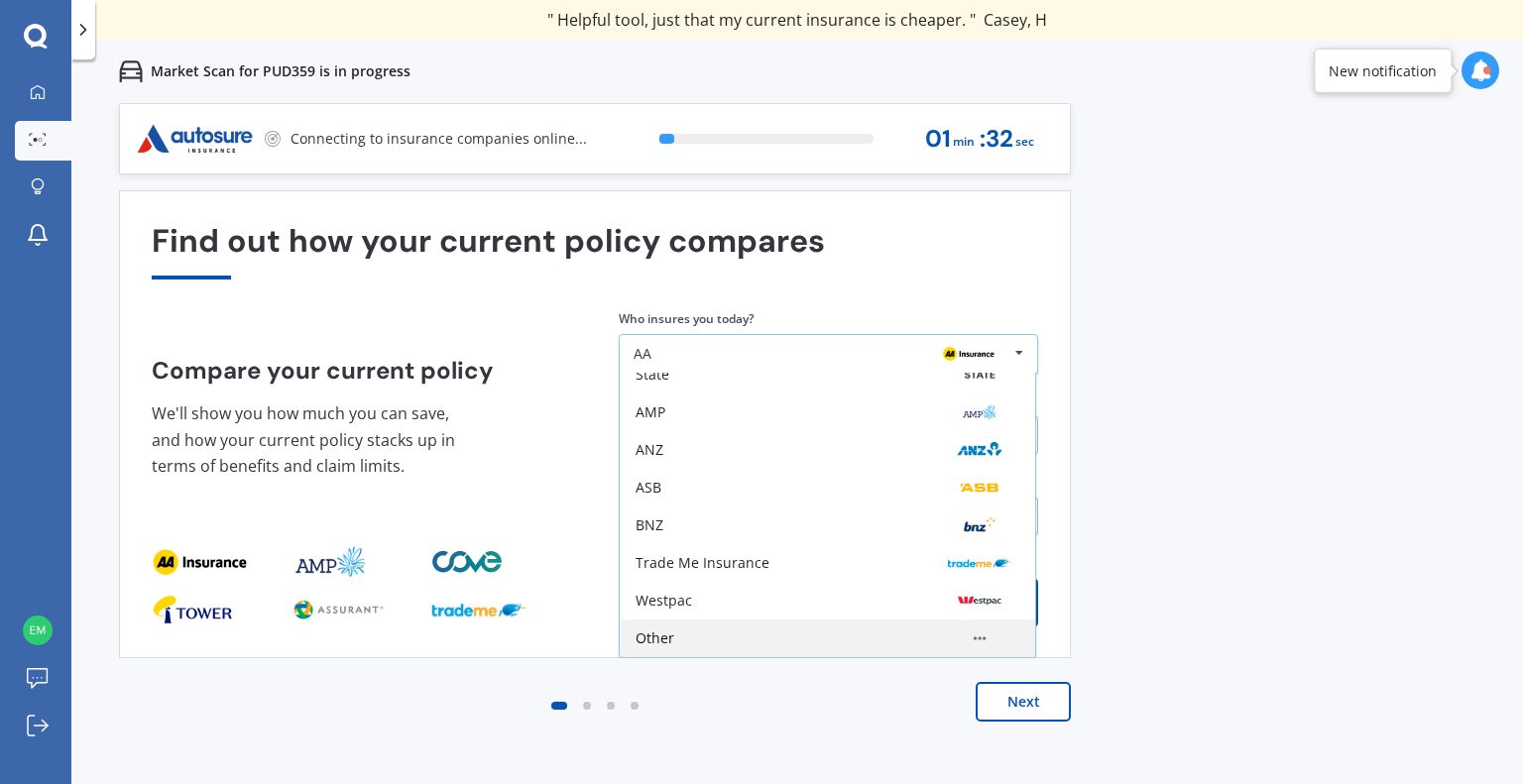 click on "Other" at bounding box center [827, 638] 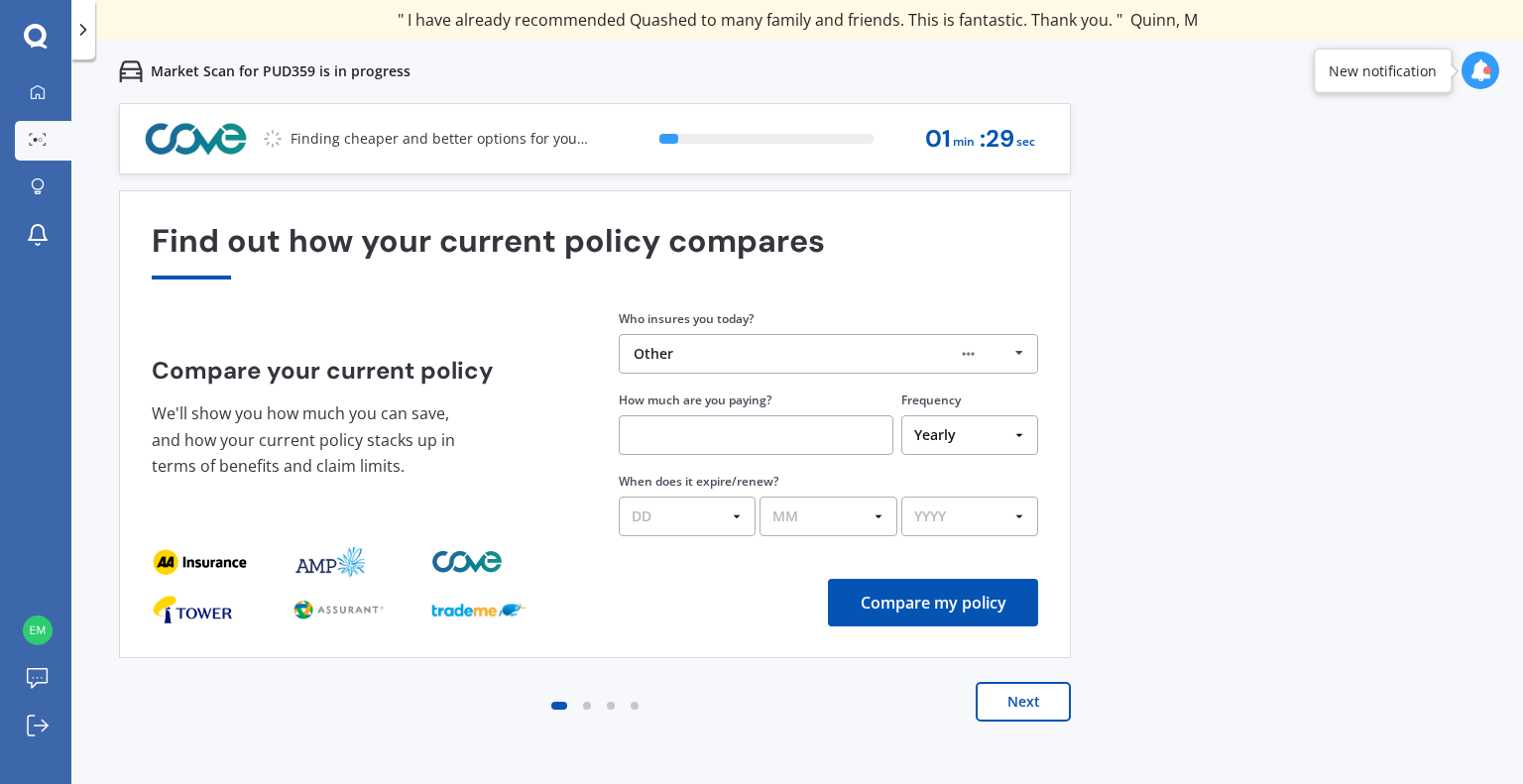 click on "Other" at bounding box center (821, 354) 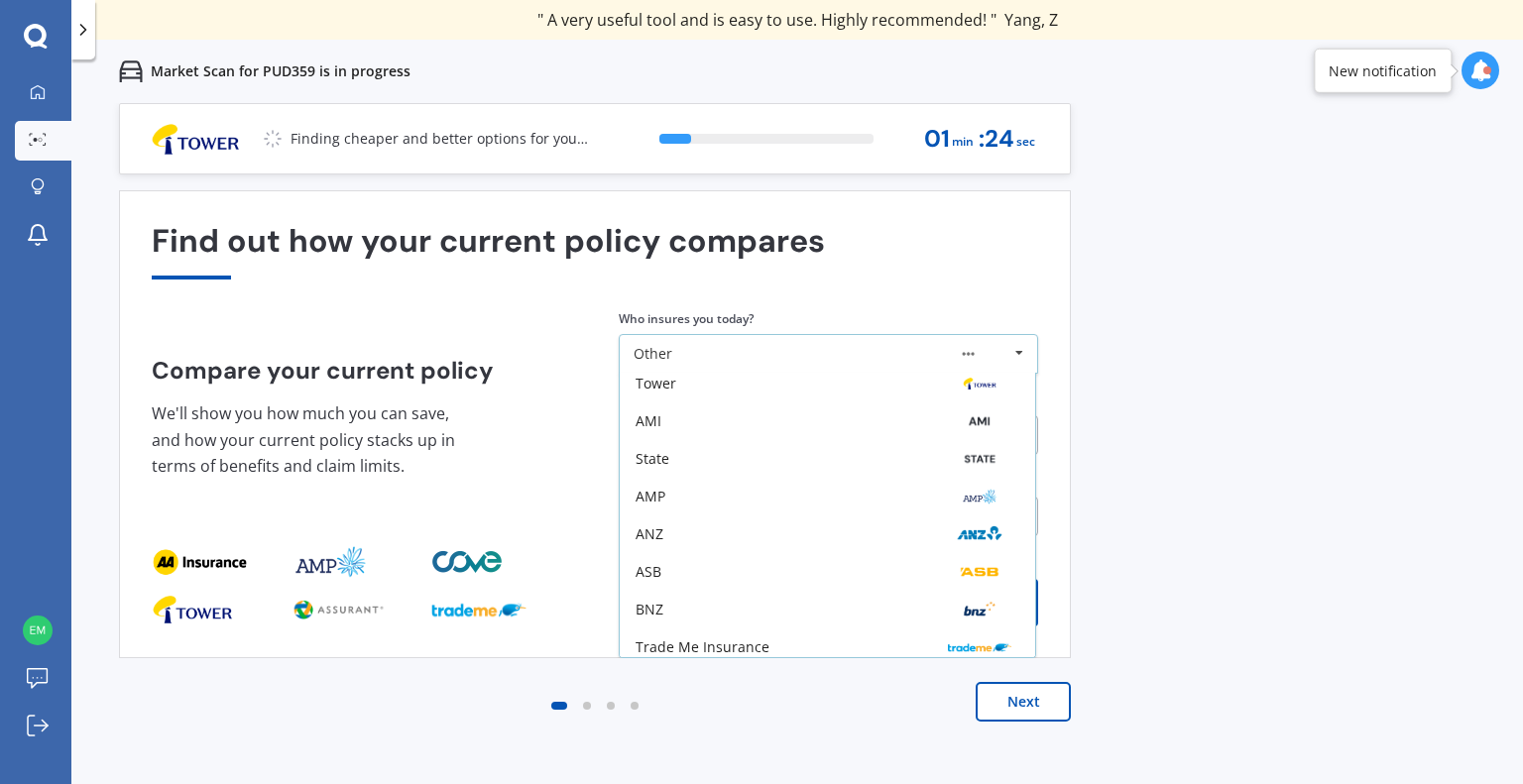 scroll, scrollTop: 0, scrollLeft: 0, axis: both 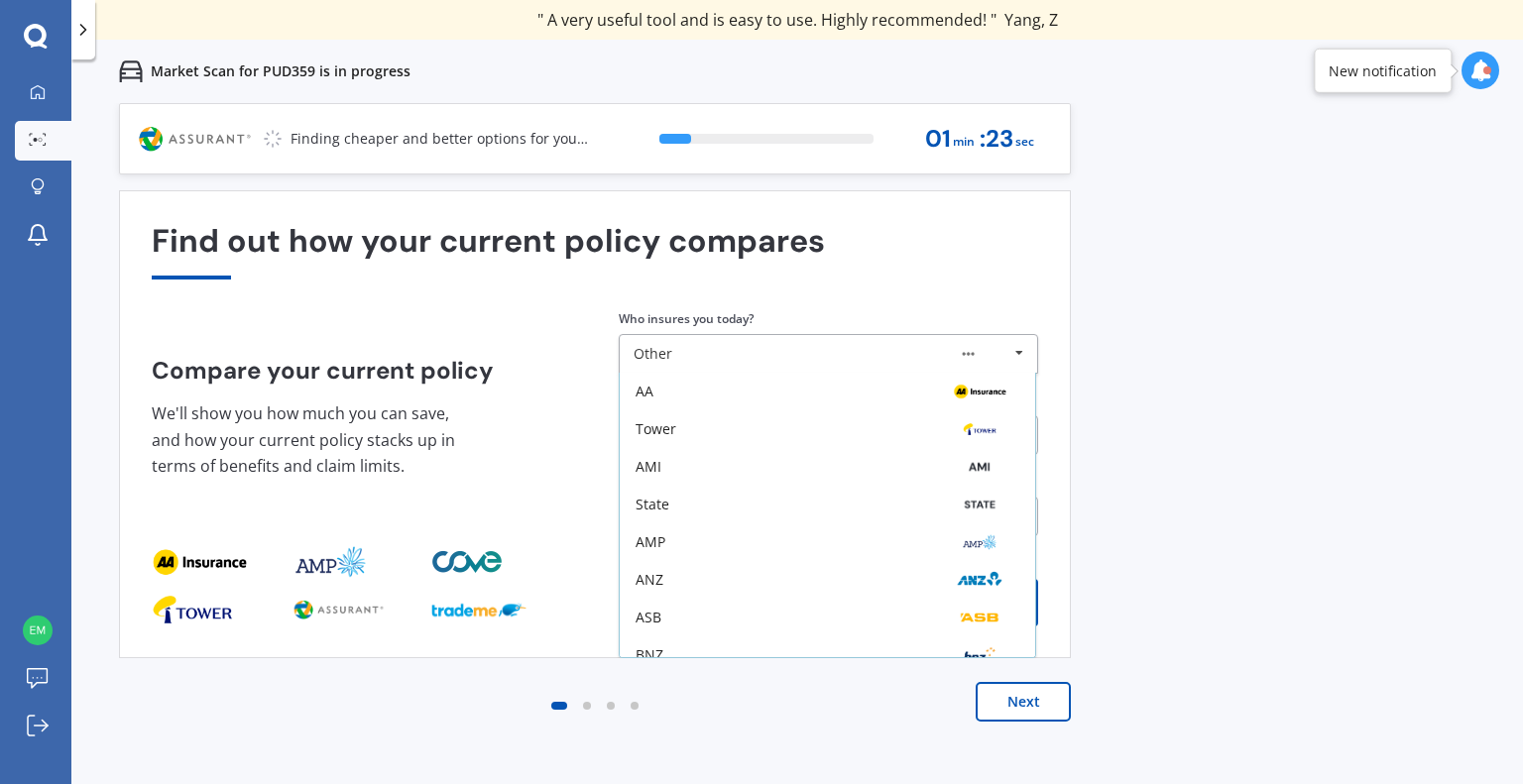 click on "Compare your current policy  We'll show you how much you can save, and how your current policy stacks up in terms of benefits and claim limits." at bounding box center [361, 426] 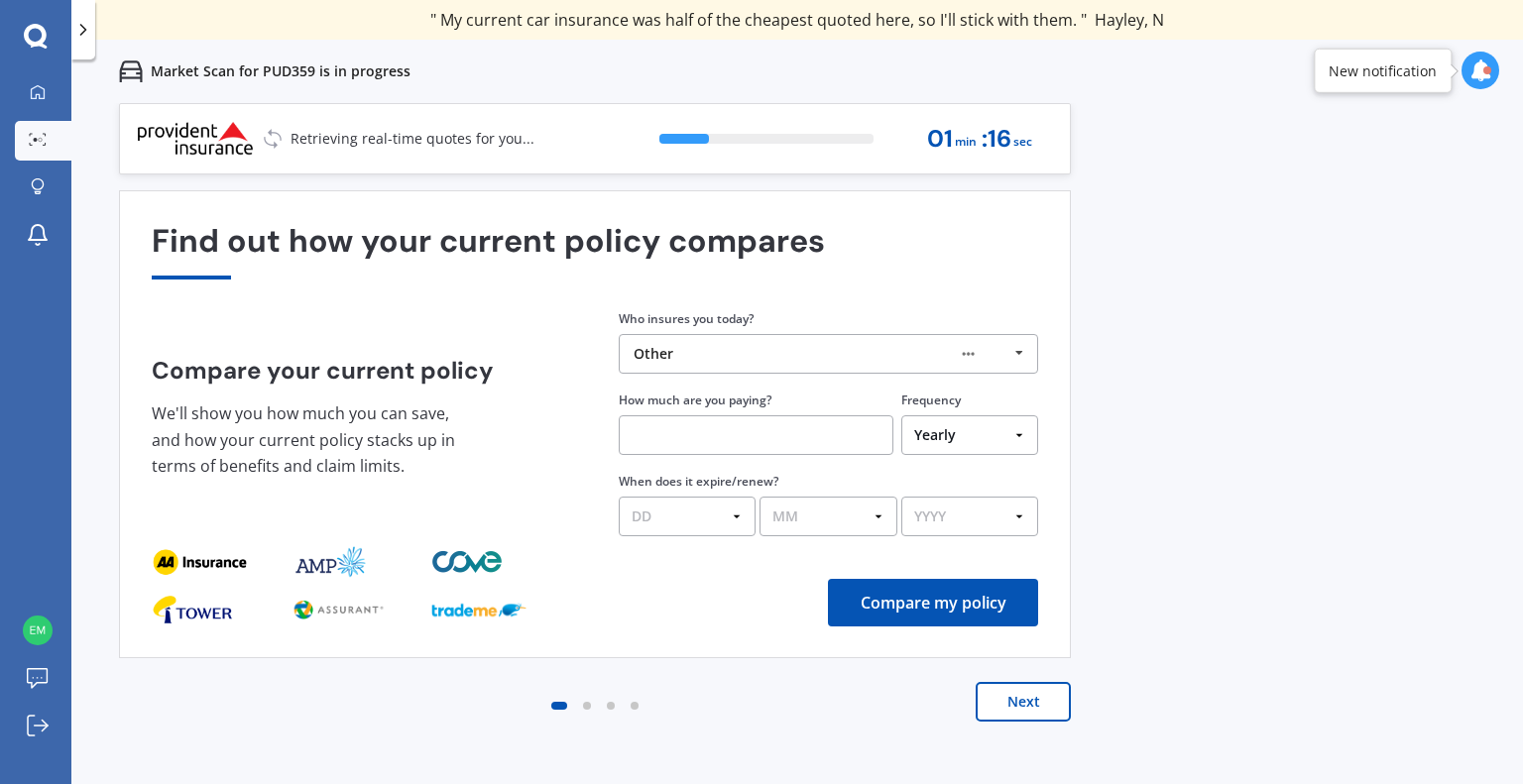 click on "Next" at bounding box center [1023, 702] 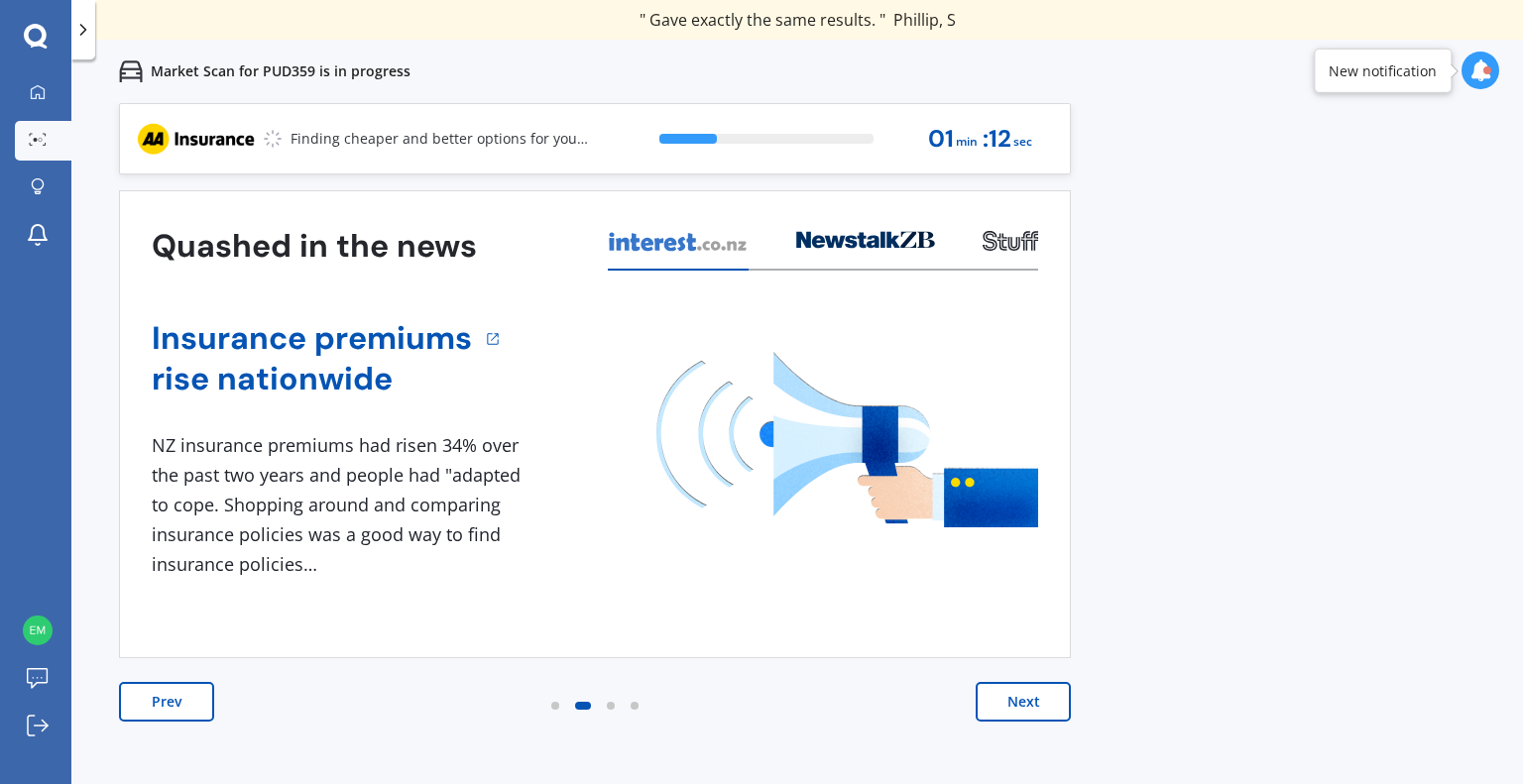 click on "Next" at bounding box center (1023, 702) 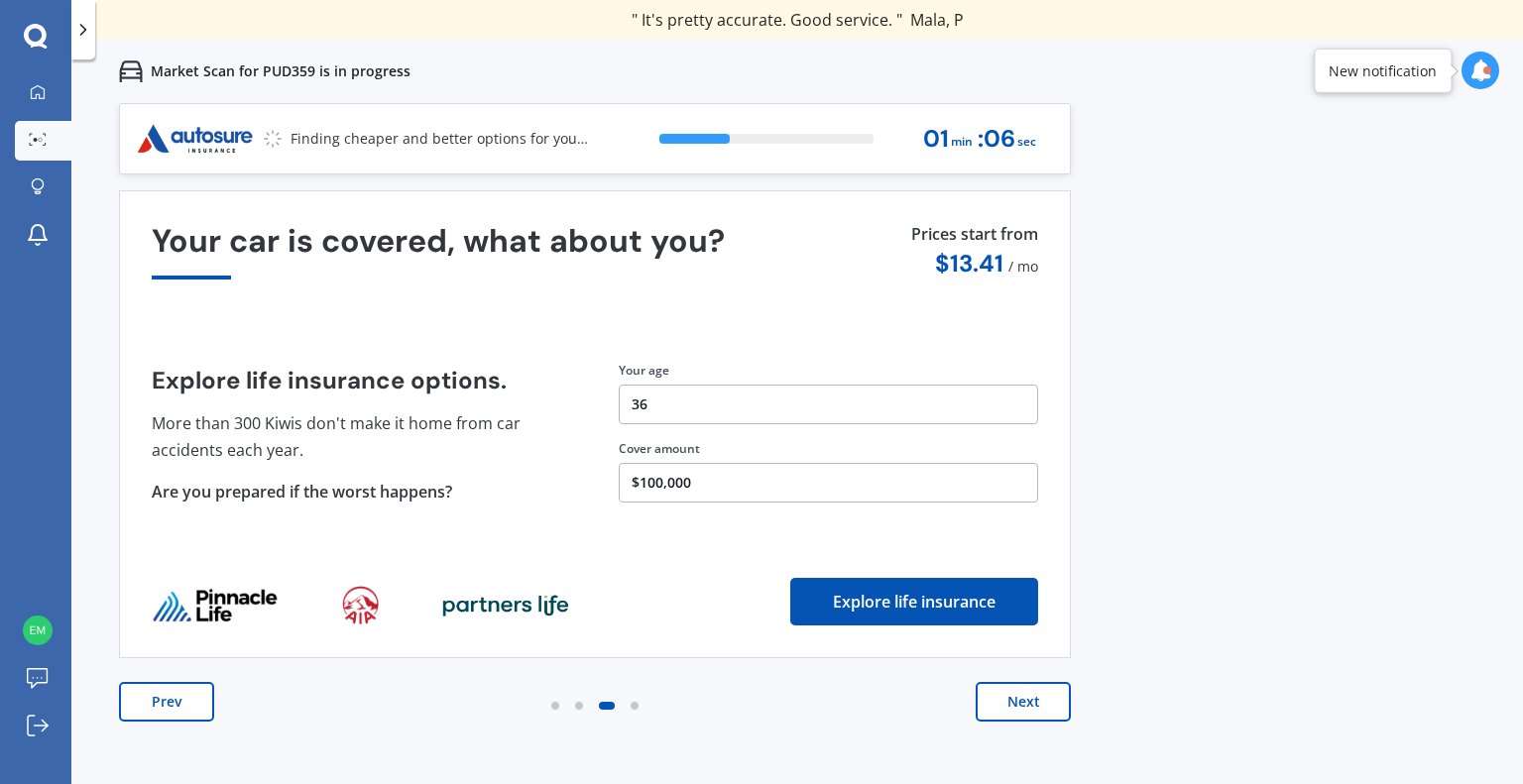 click on "Next" at bounding box center [1023, 702] 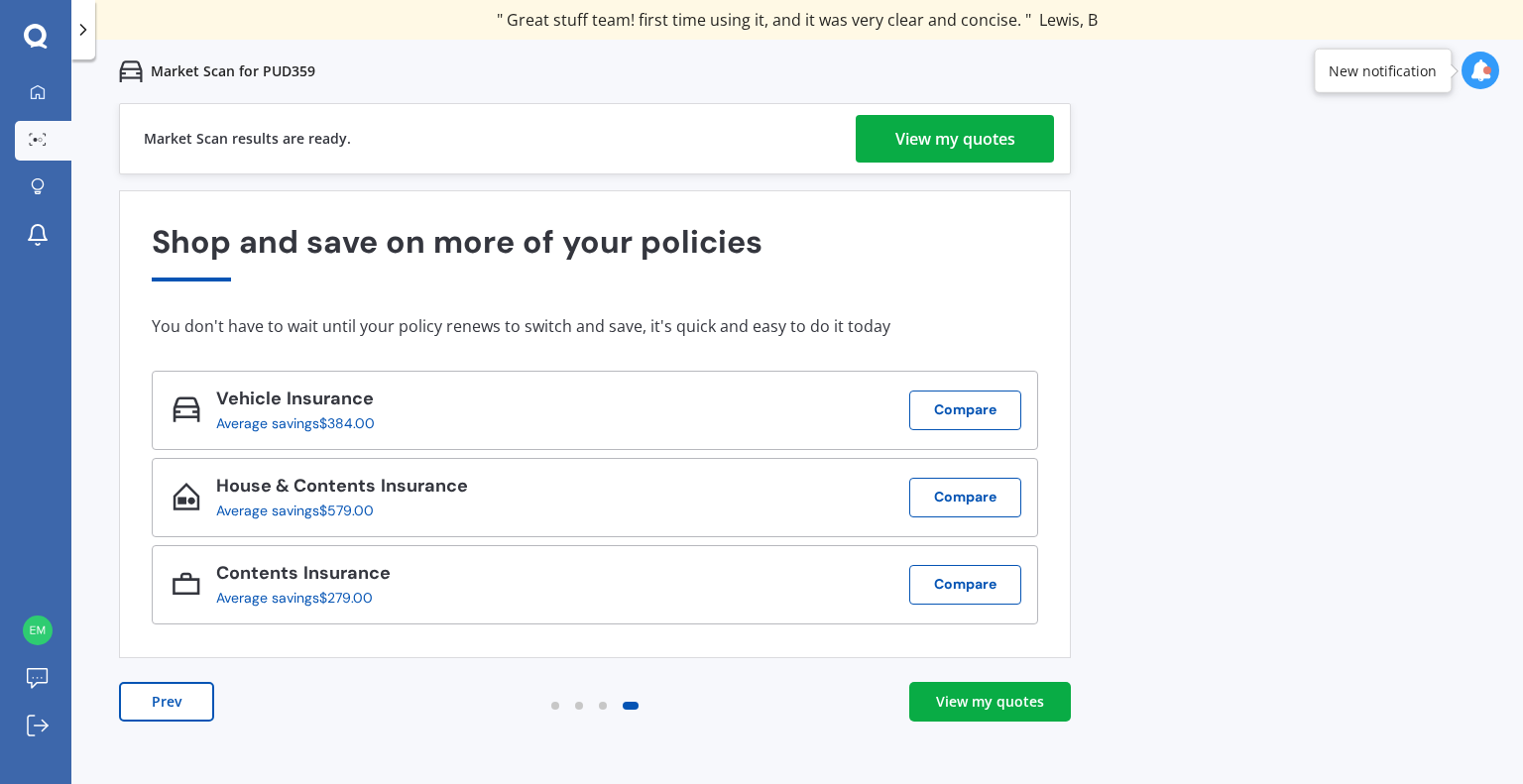 click on "View my quotes" at bounding box center [990, 702] 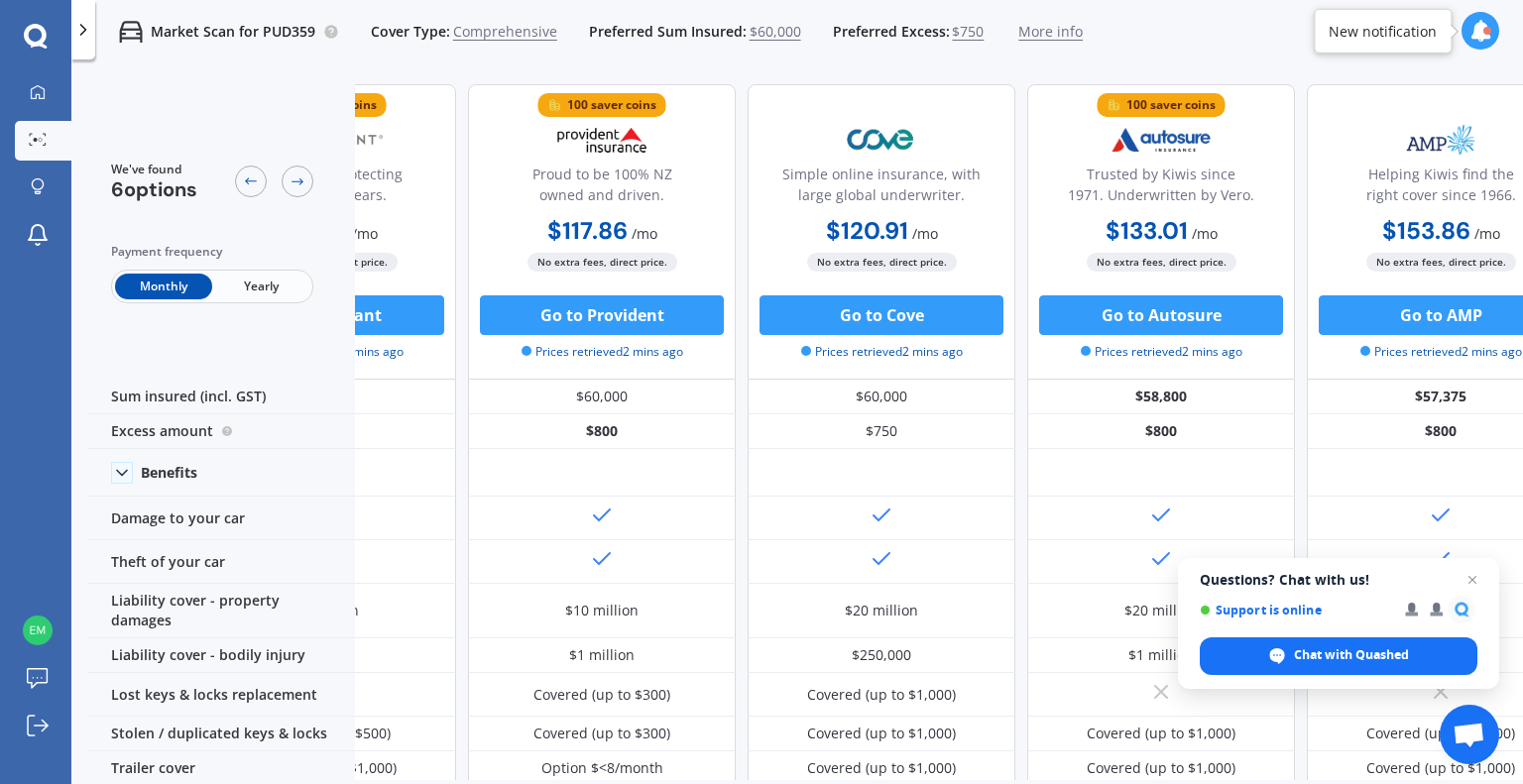 scroll, scrollTop: 0, scrollLeft: 0, axis: both 